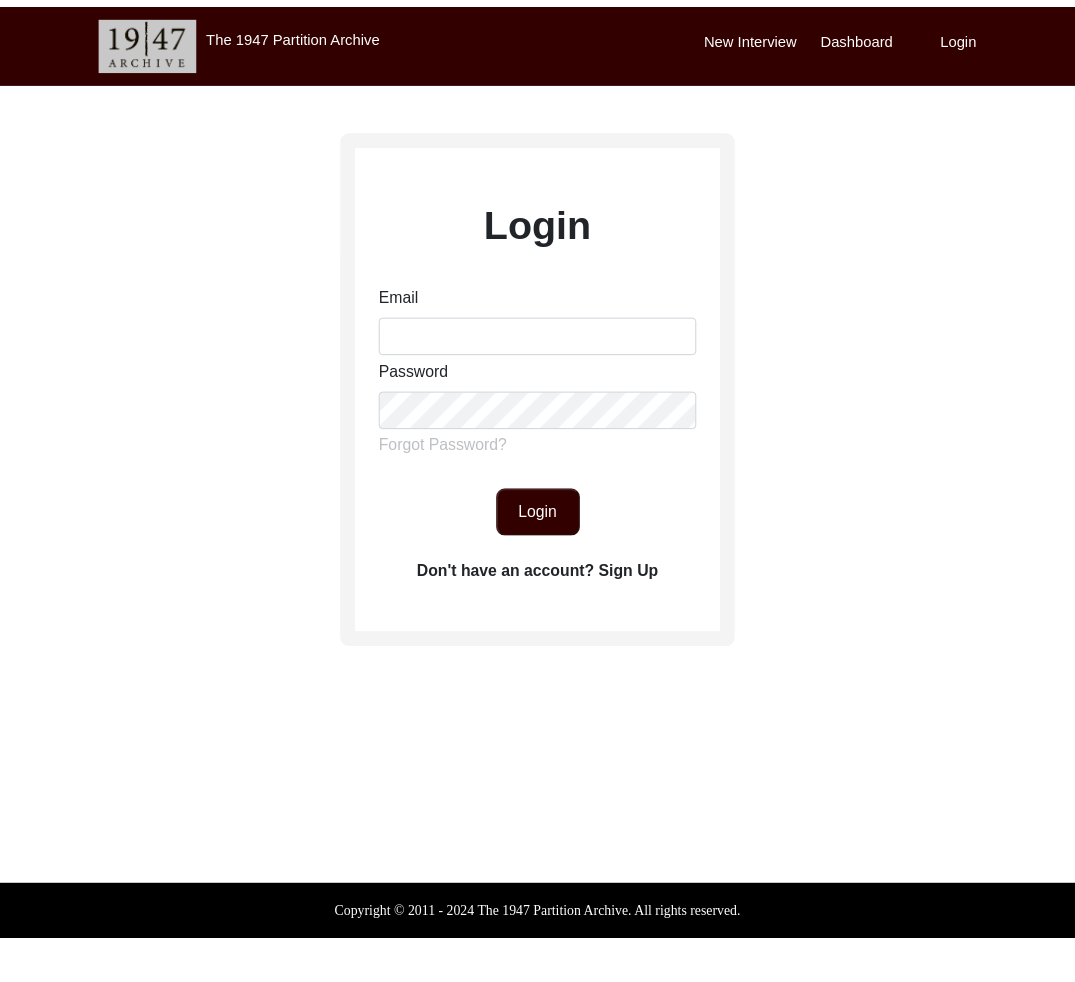scroll, scrollTop: 0, scrollLeft: 0, axis: both 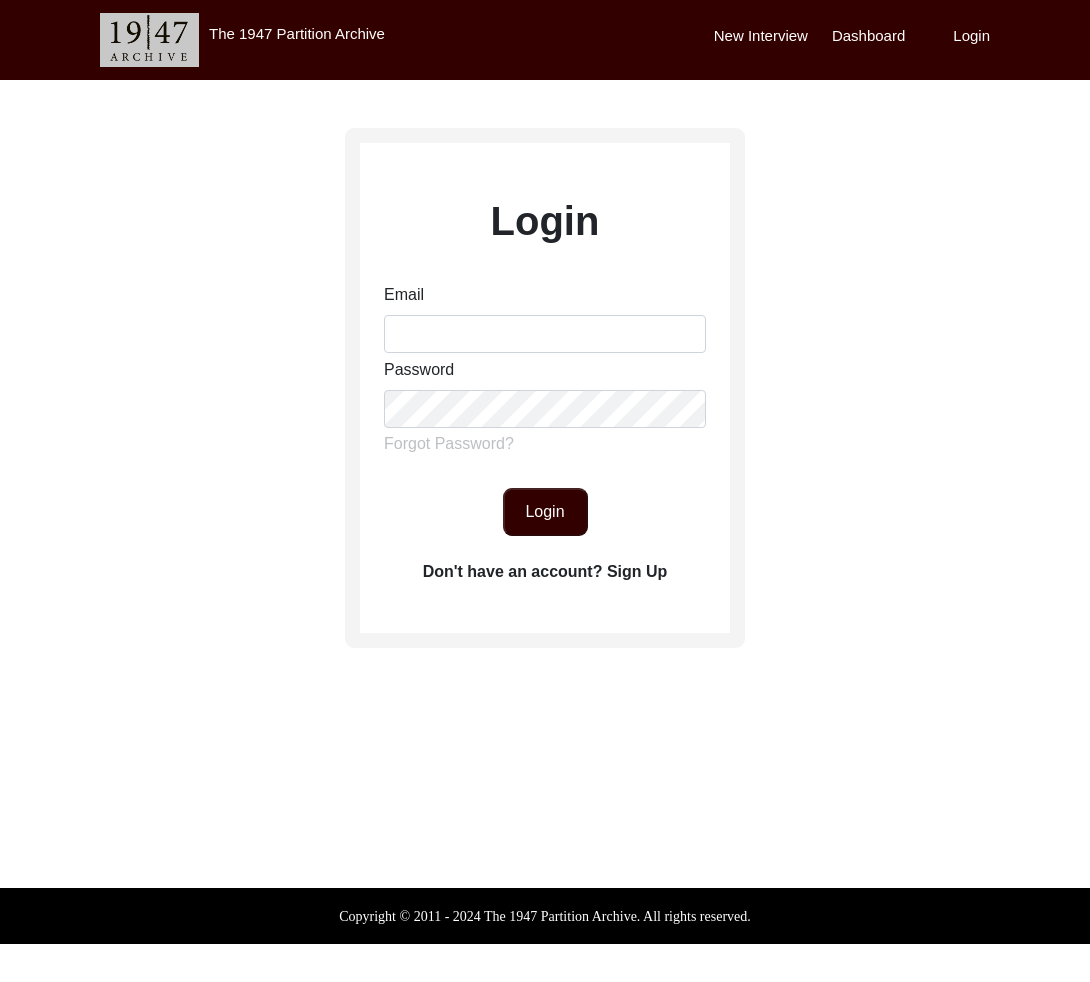click on "Email" at bounding box center [545, 318] 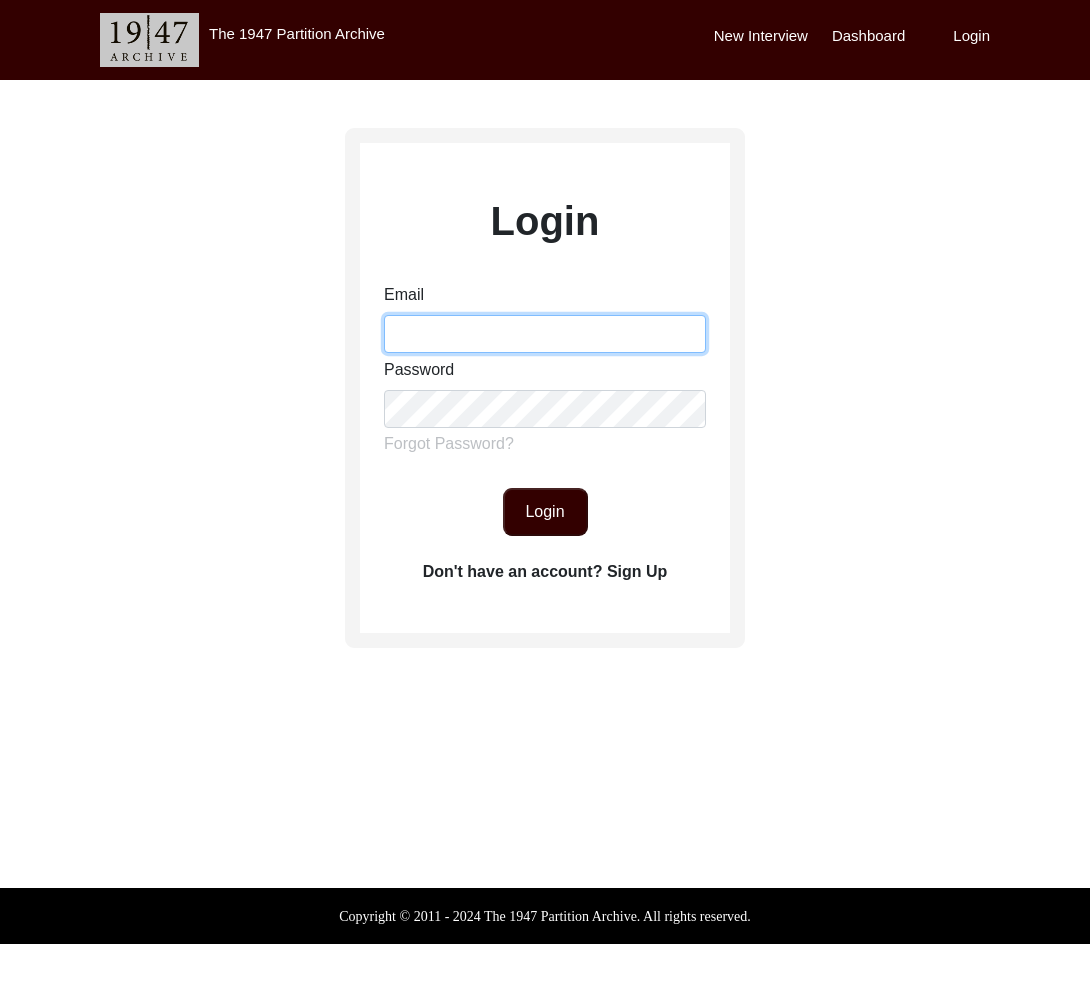 drag, startPoint x: 446, startPoint y: 330, endPoint x: 457, endPoint y: 352, distance: 24.596748 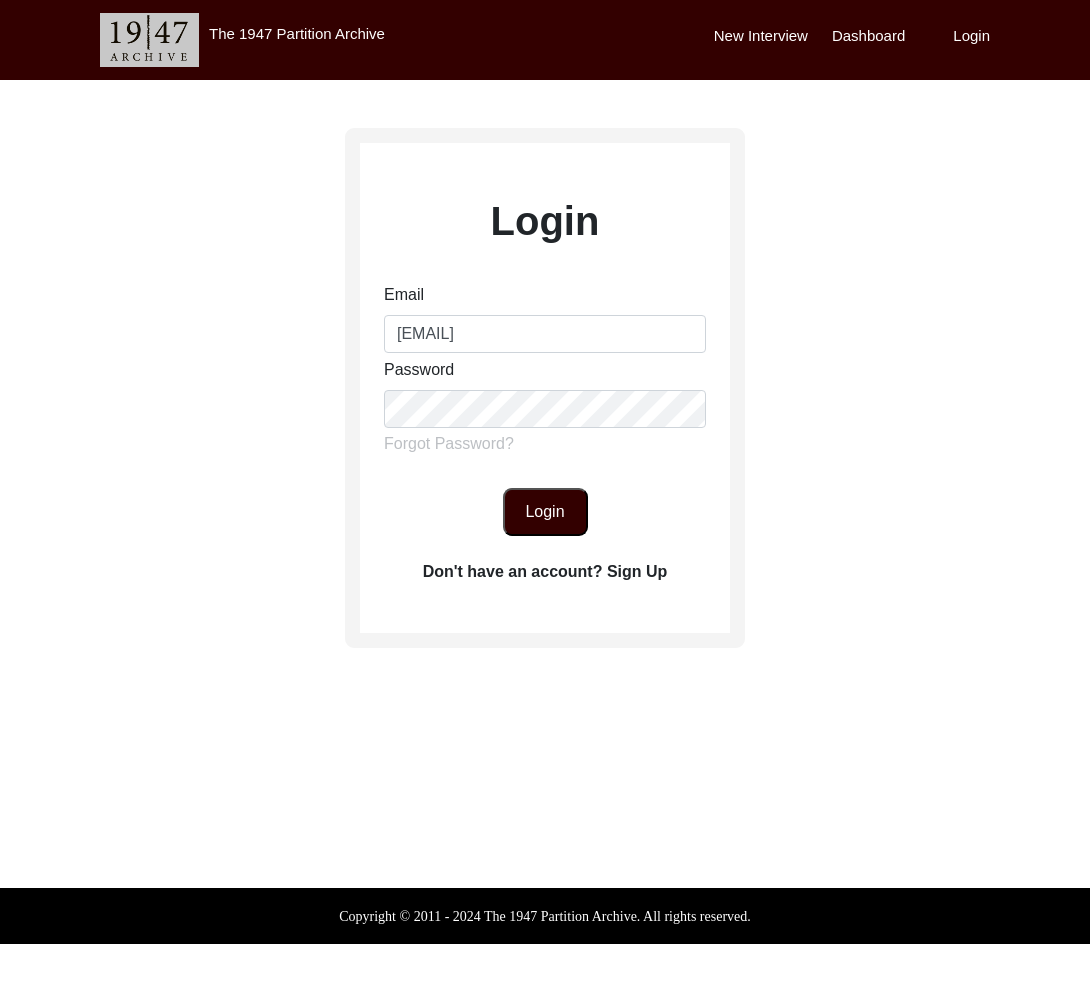 click on "Login" at bounding box center (545, 512) 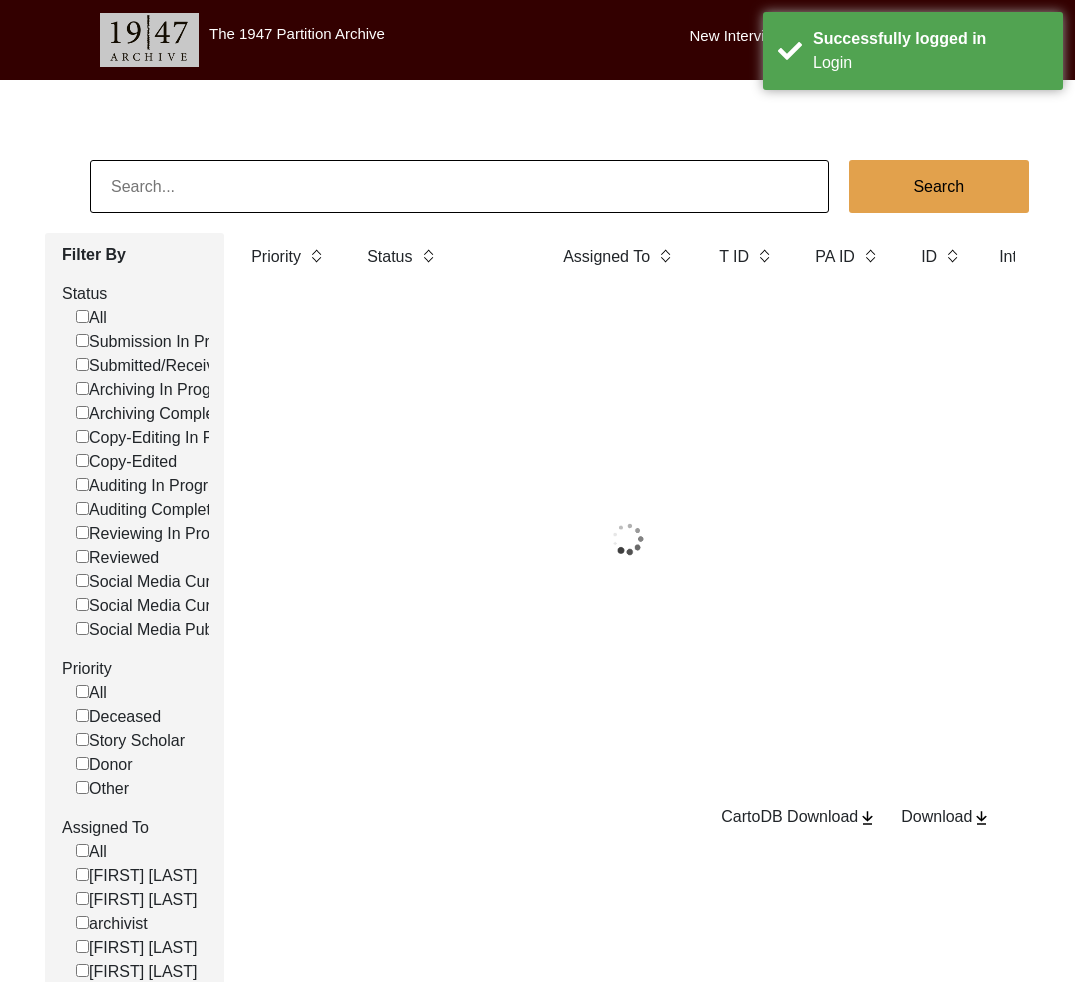 click at bounding box center (459, 186) 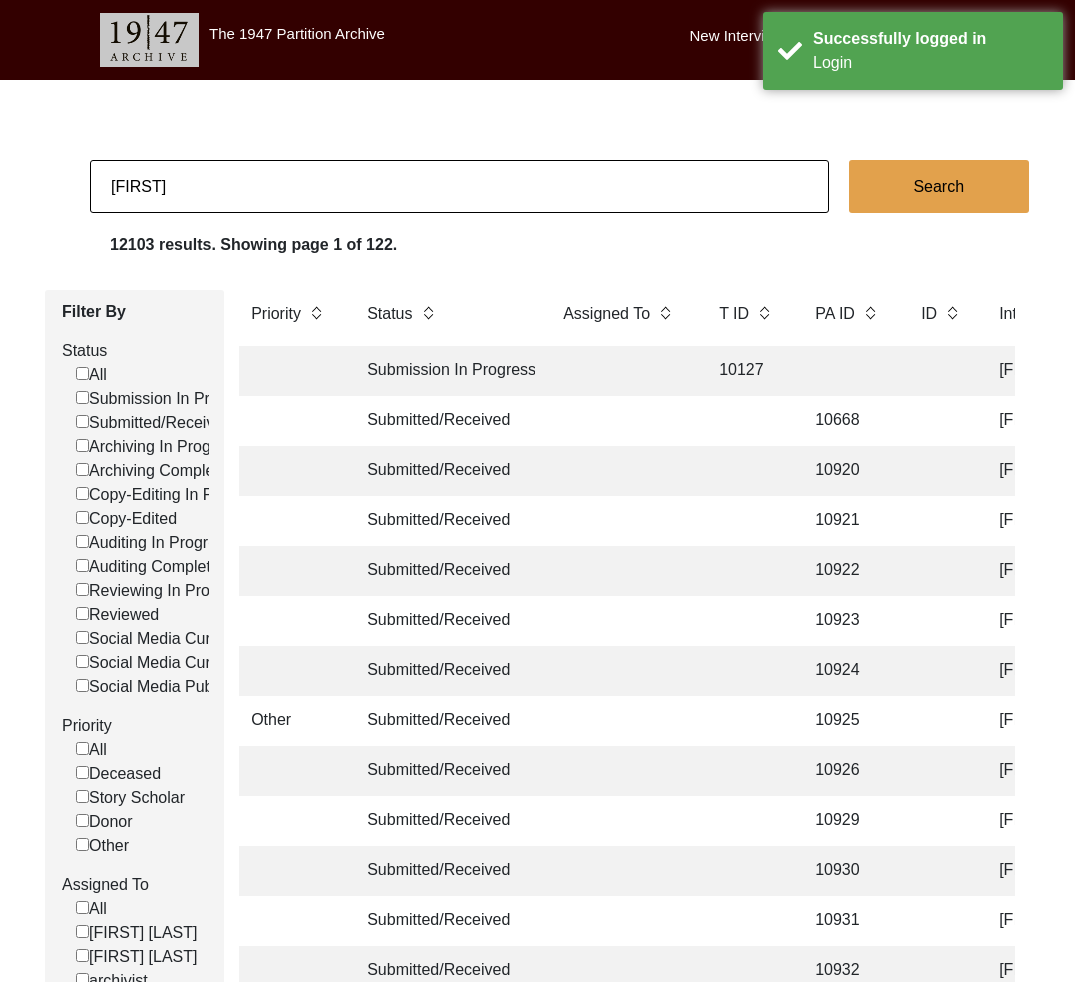 type on "[FIRST] [LAST]" 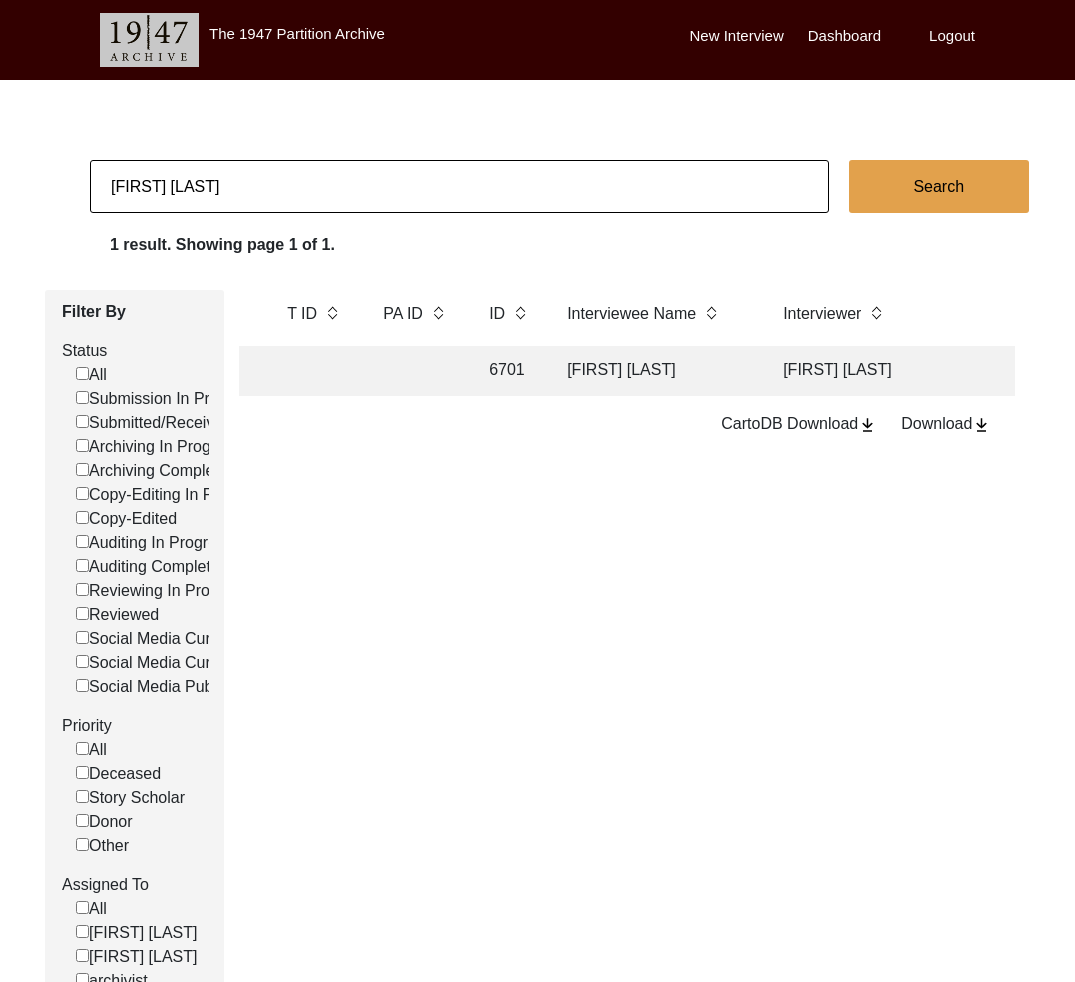 scroll, scrollTop: 0, scrollLeft: 784, axis: horizontal 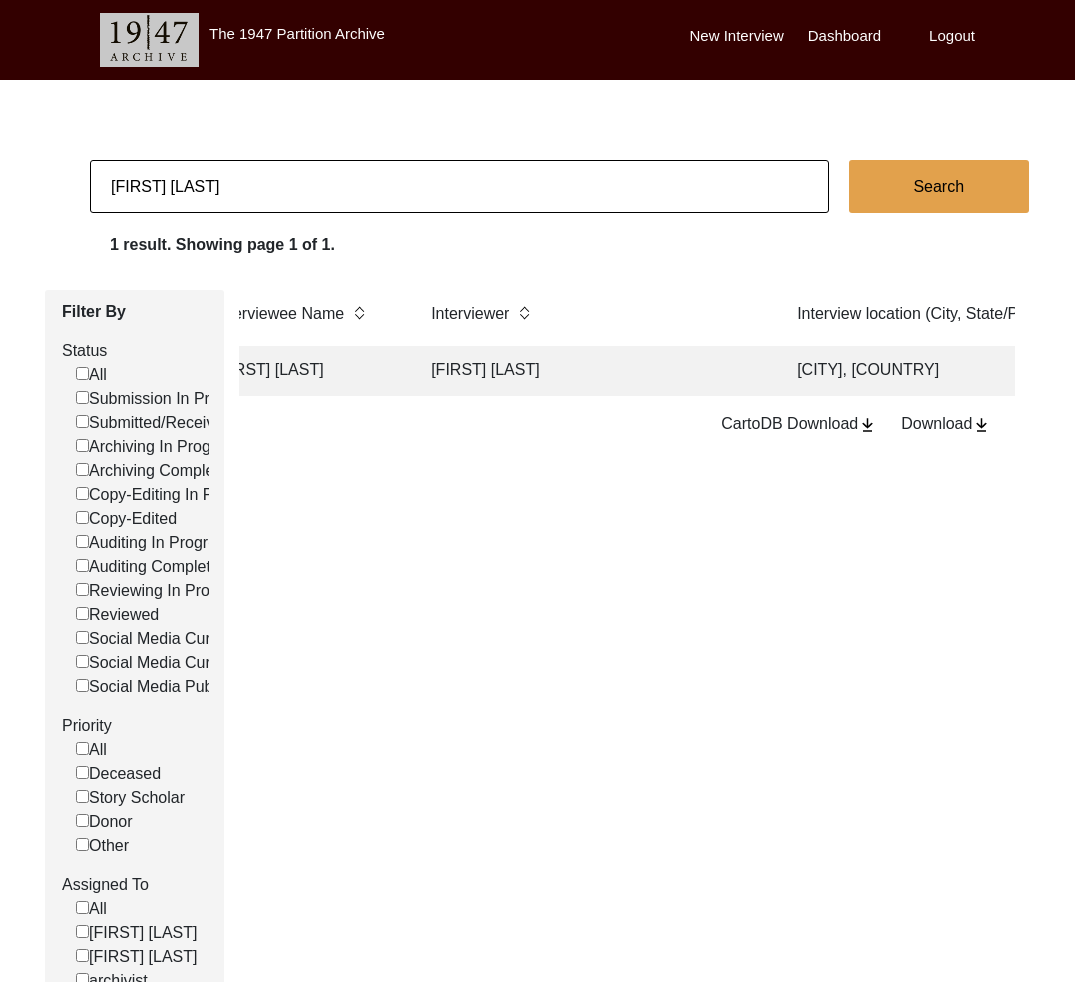 click on "[FIRST] [LAST]" at bounding box center (594, 371) 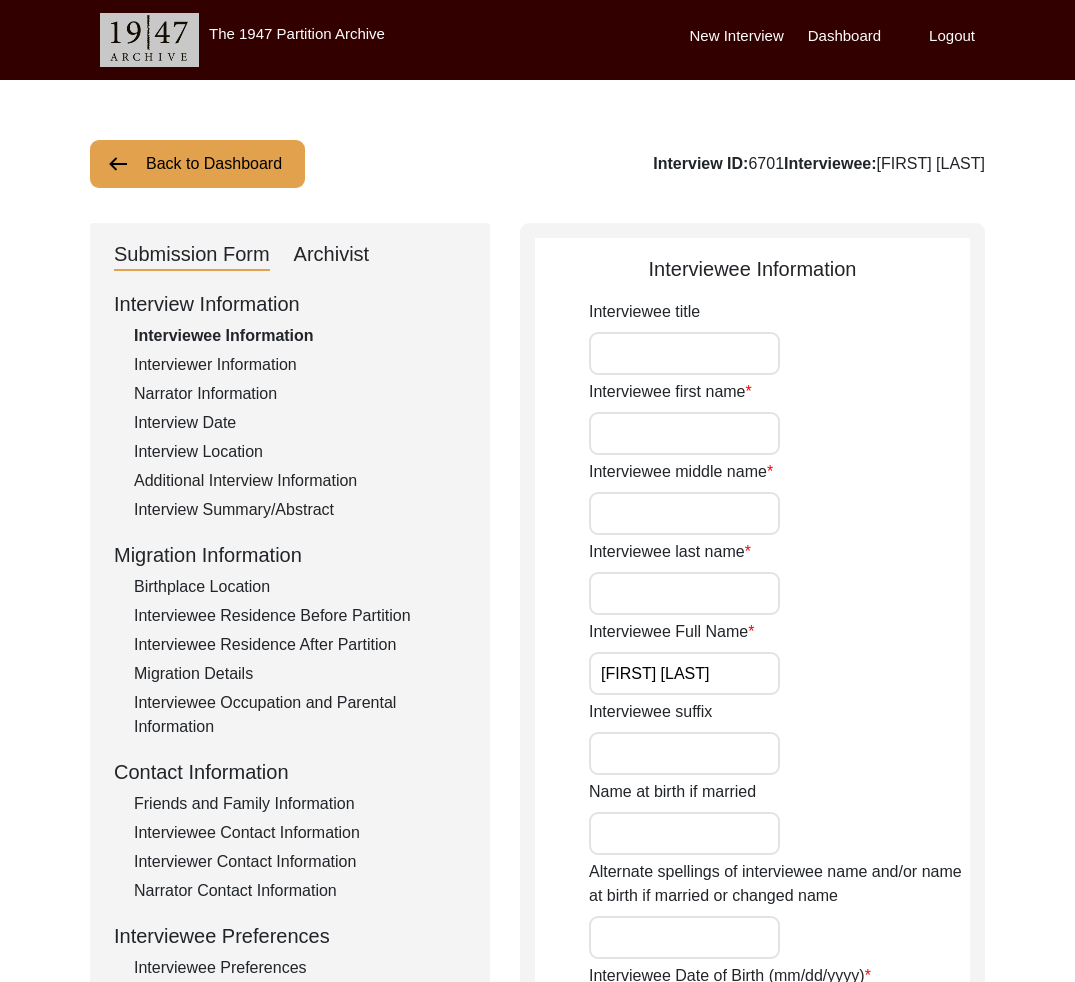 click on "Archivist" at bounding box center (332, 255) 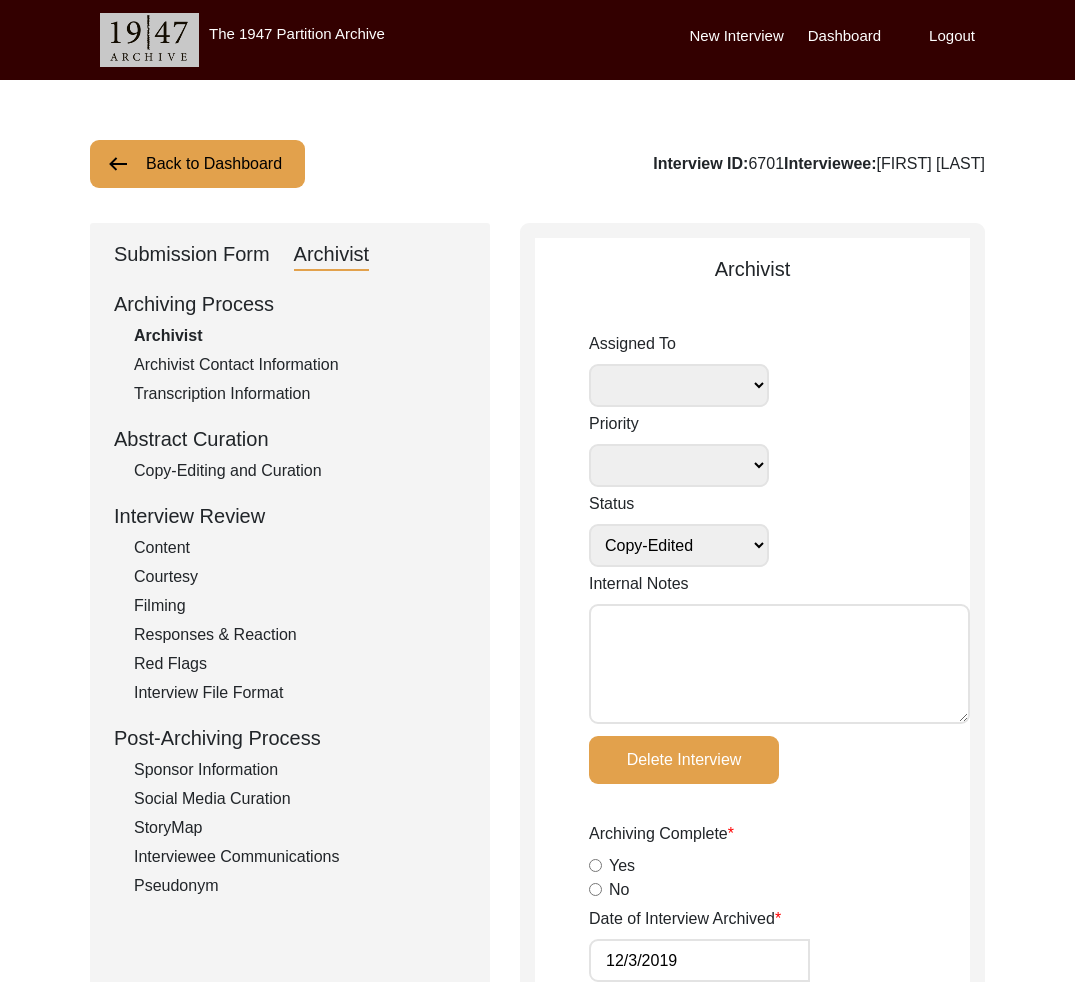 click on "Interviewee Communications" at bounding box center [300, 857] 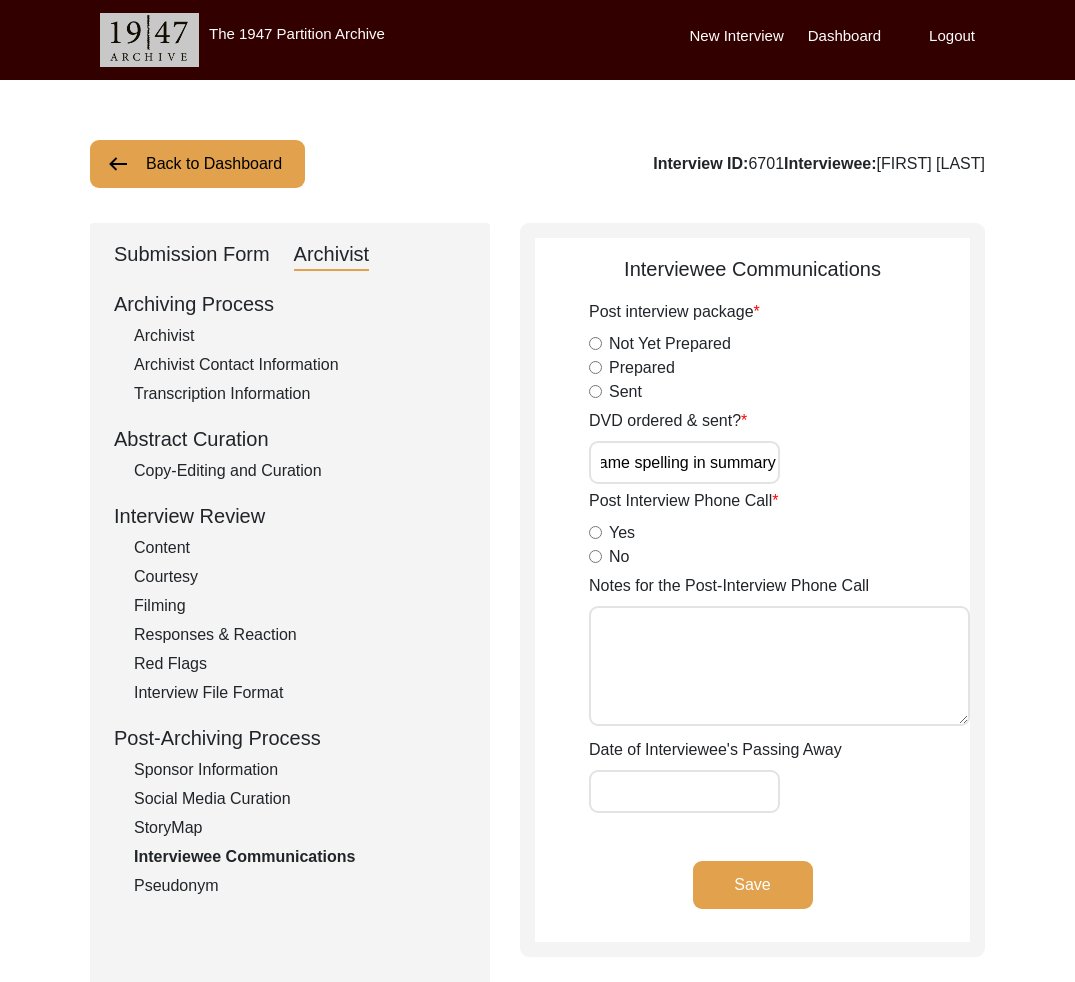scroll, scrollTop: 0, scrollLeft: 0, axis: both 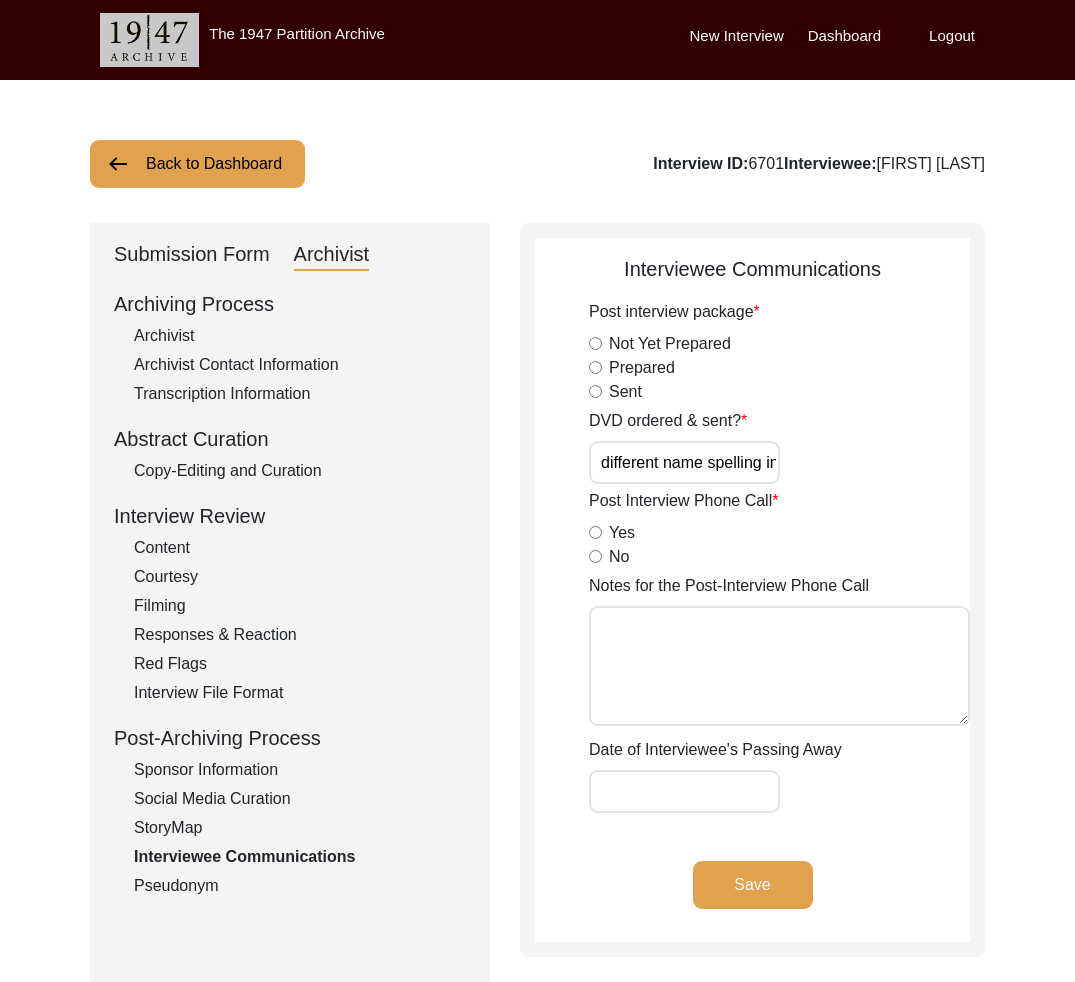 click on "Submission Form" at bounding box center (192, 255) 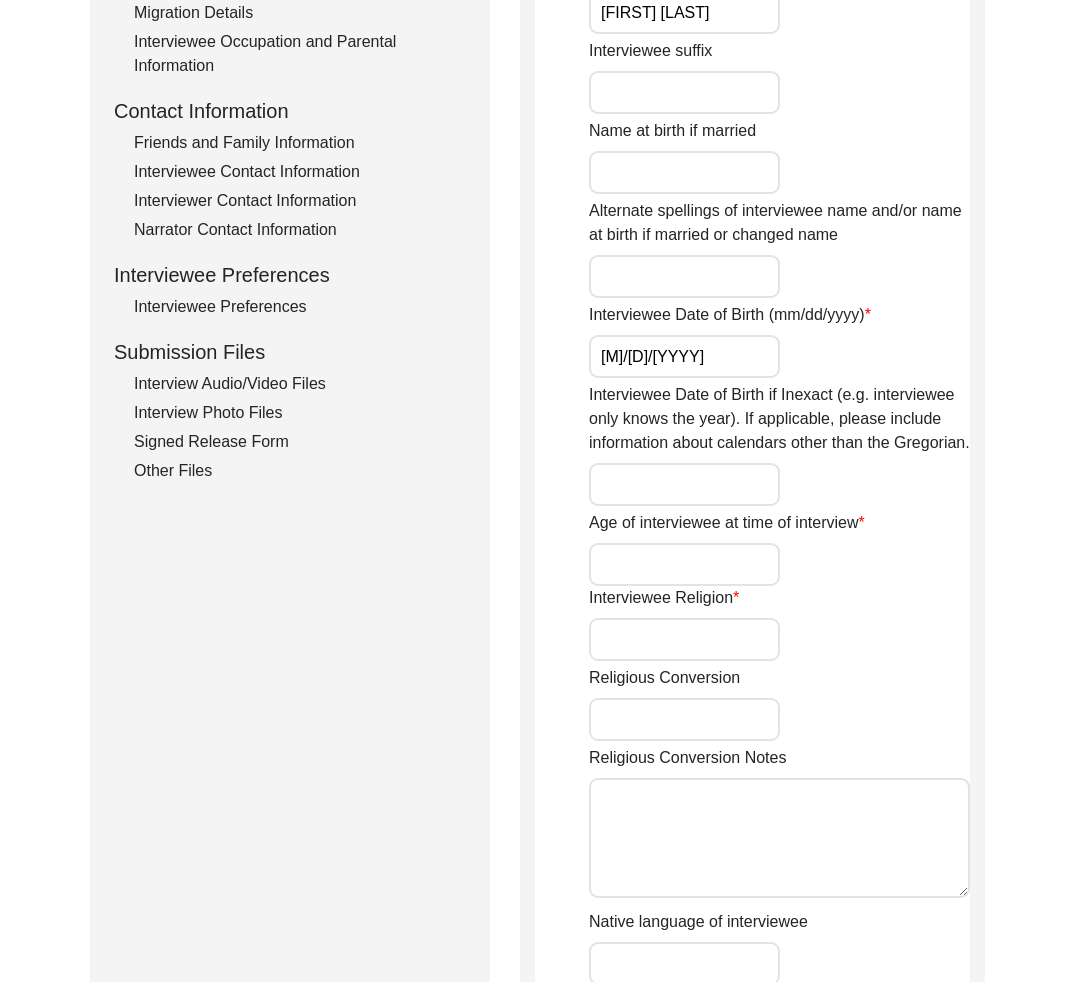 click on "Other Files" at bounding box center (300, 471) 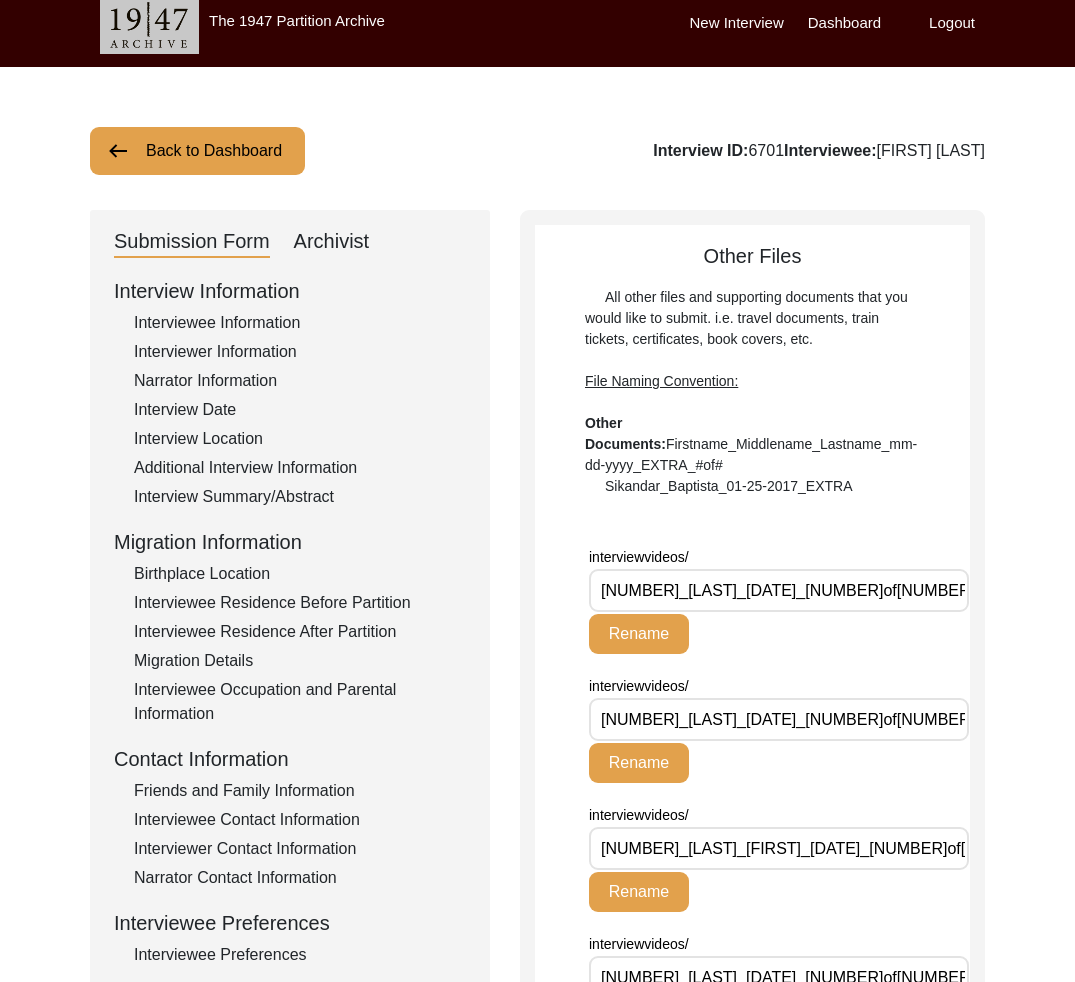 scroll, scrollTop: 0, scrollLeft: 0, axis: both 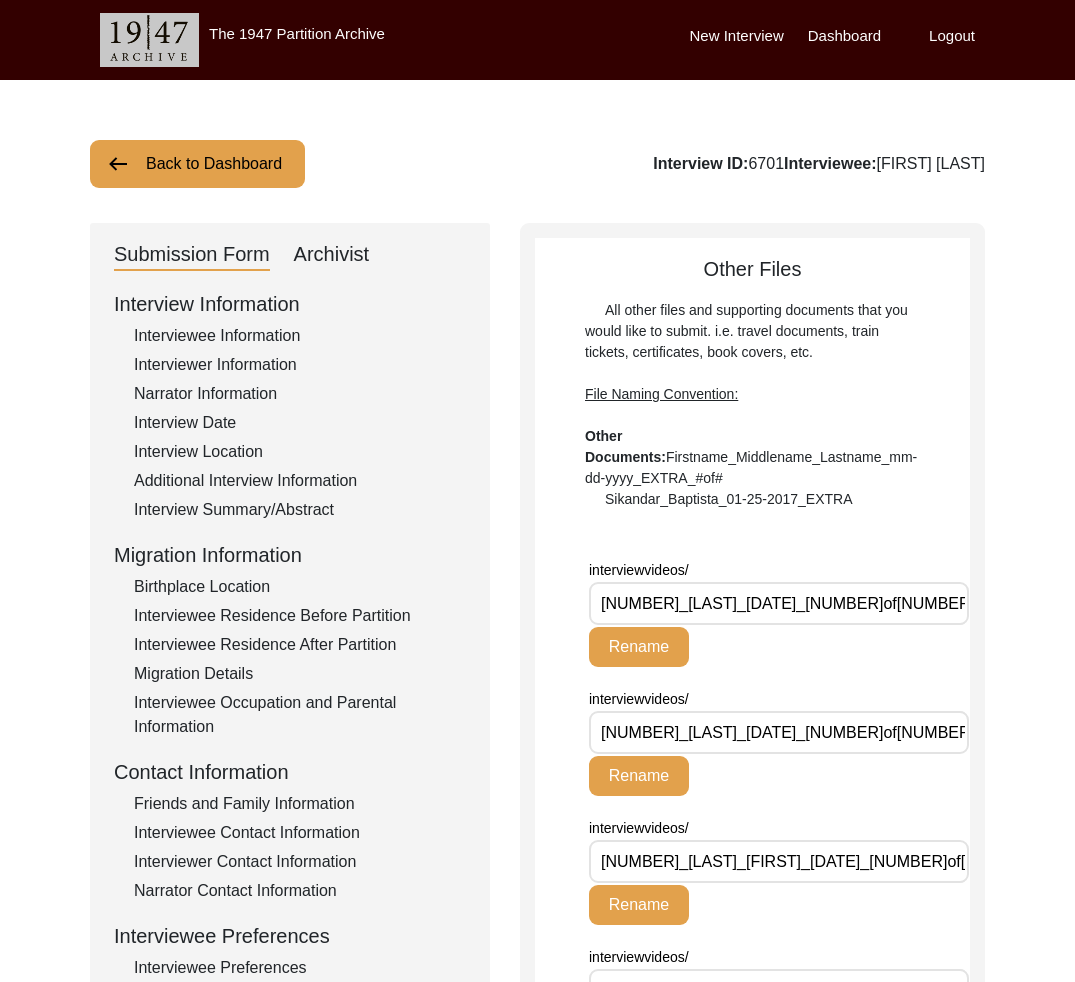 click on "Archivist" at bounding box center (332, 255) 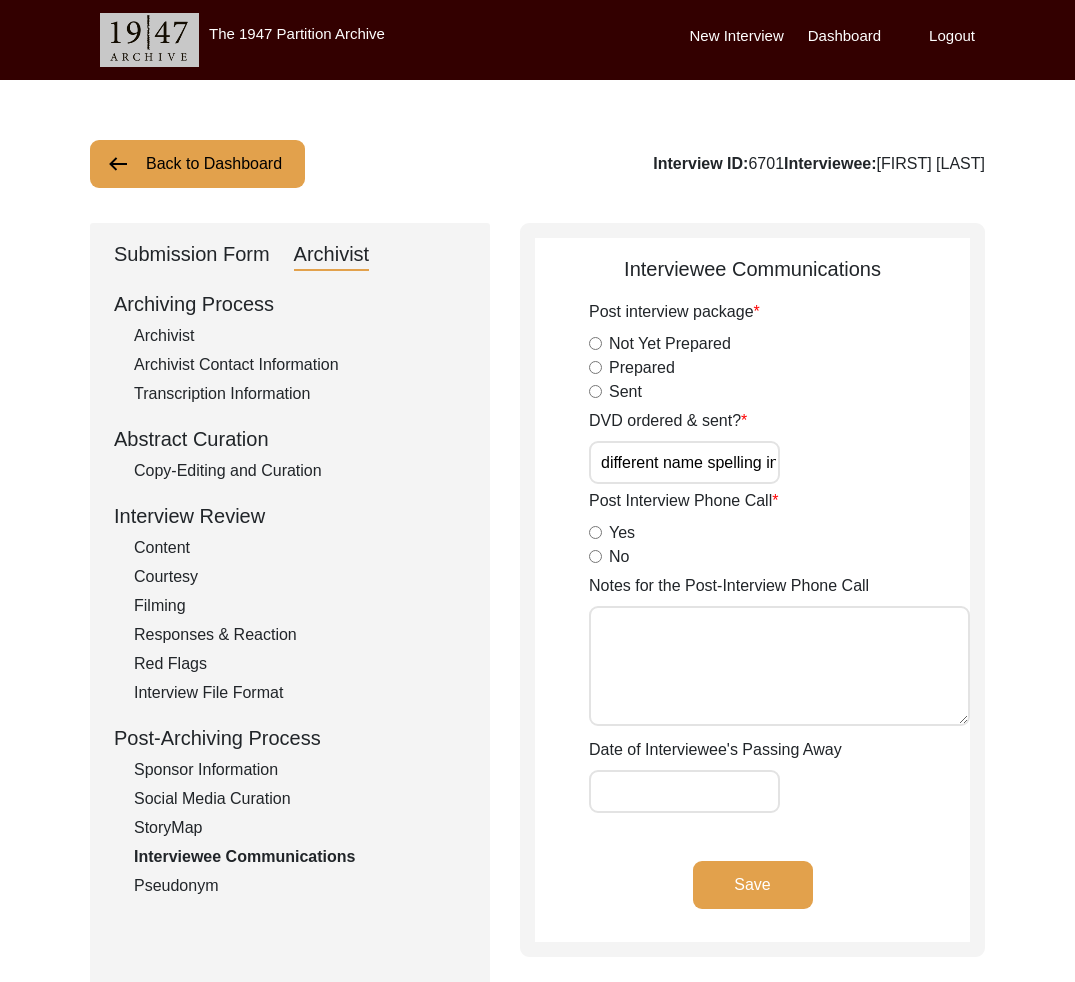 click on "Archivist" at bounding box center (300, 336) 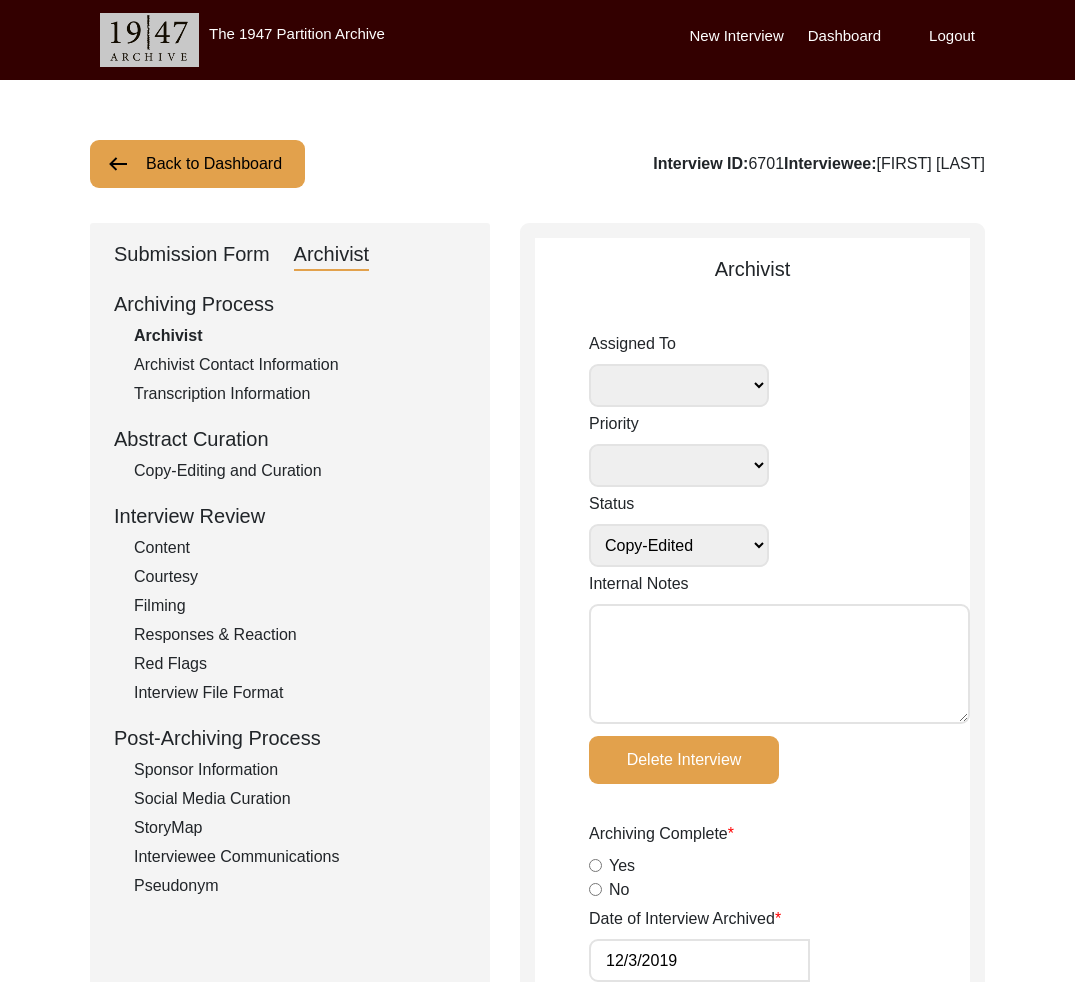 click on "Interview ID:  6701  Interviewee:  Rajinder Sawhney" at bounding box center [819, 164] 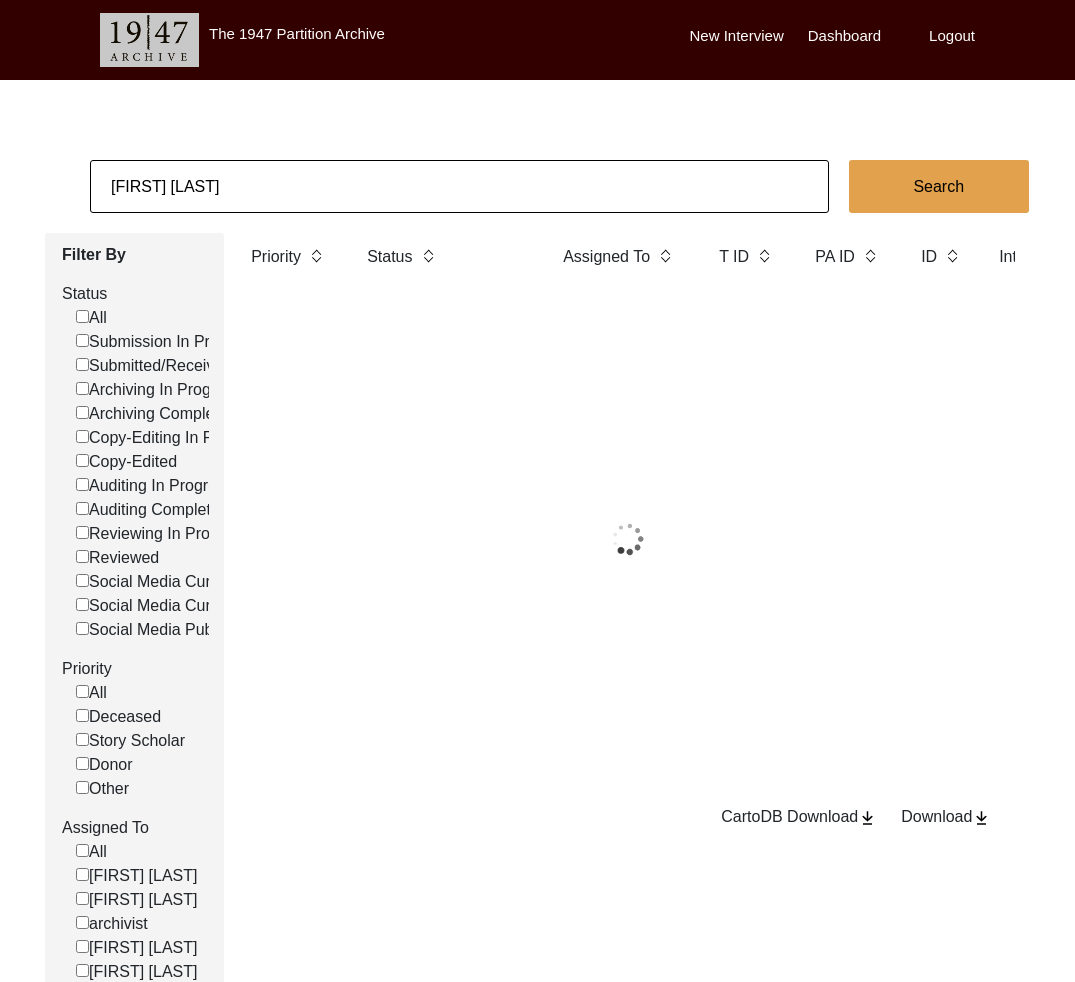 click on "Rajinder Sawhney" at bounding box center (459, 186) 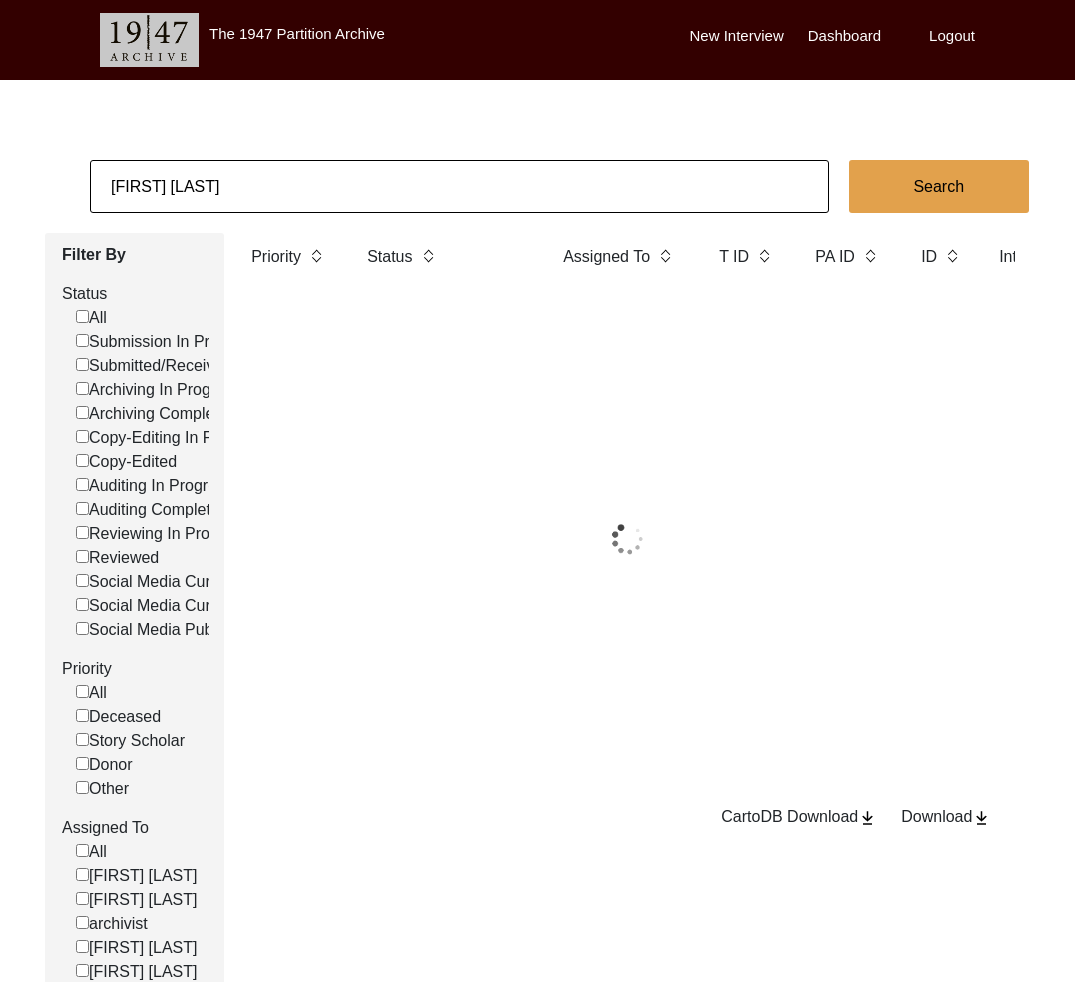 click on "Rajinder Sawhney" at bounding box center (459, 186) 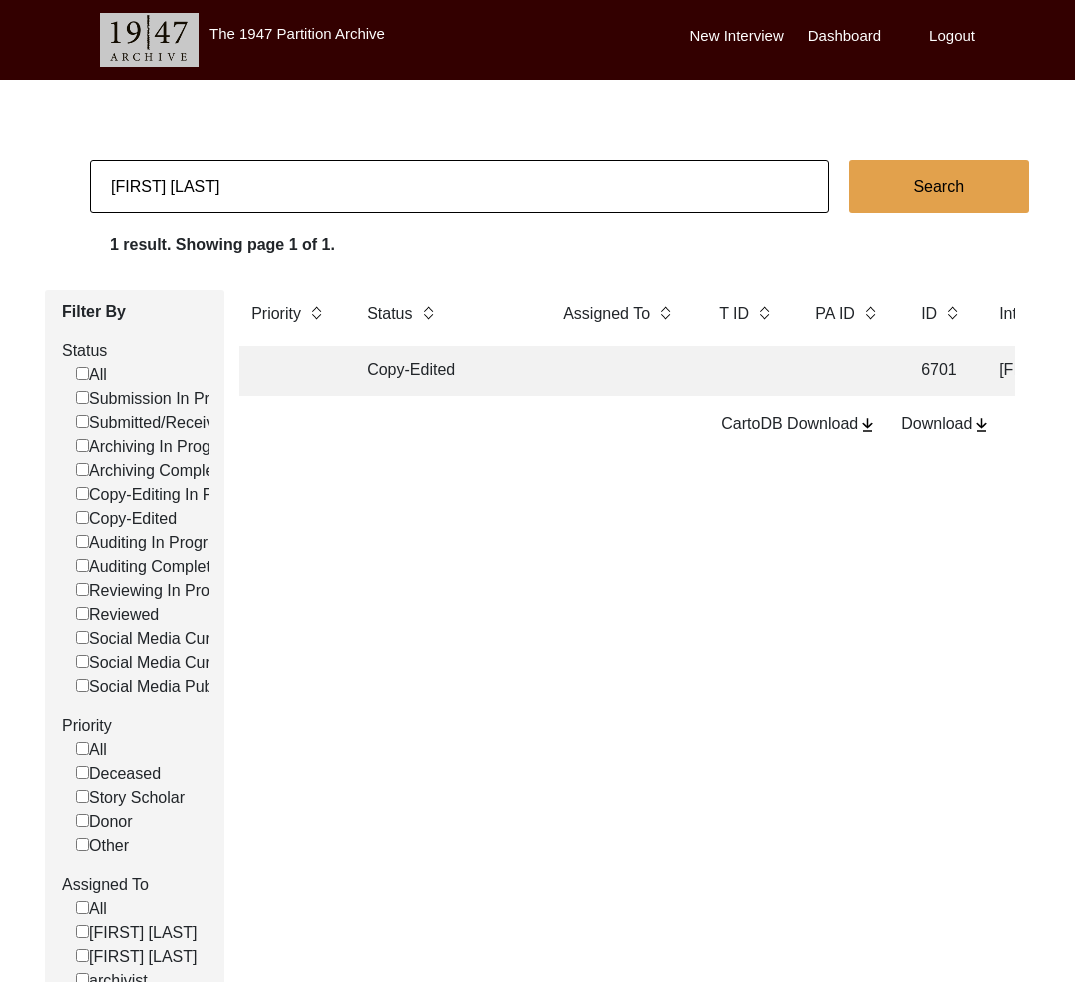click on "Rajinder Sawhney" at bounding box center (459, 186) 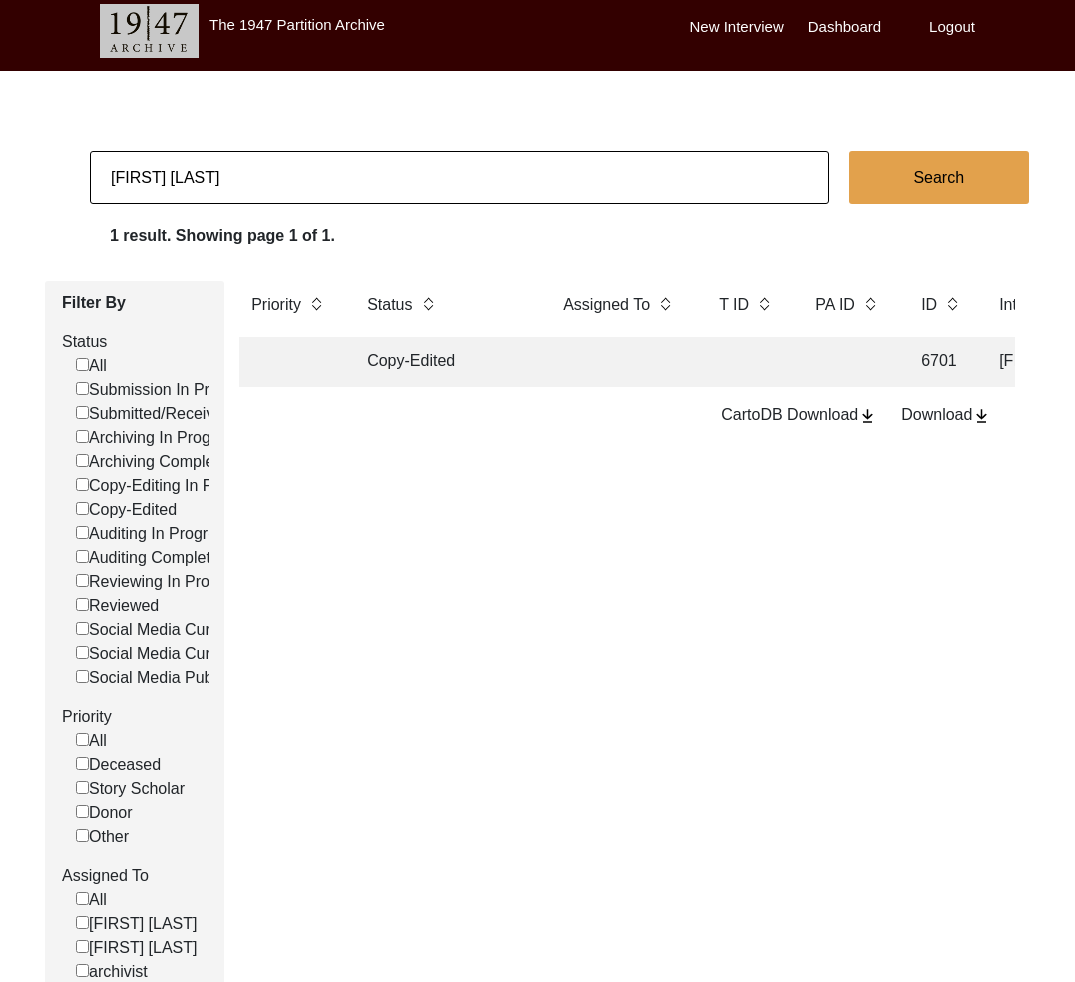 click on "Rajinder Sawhney" at bounding box center (459, 177) 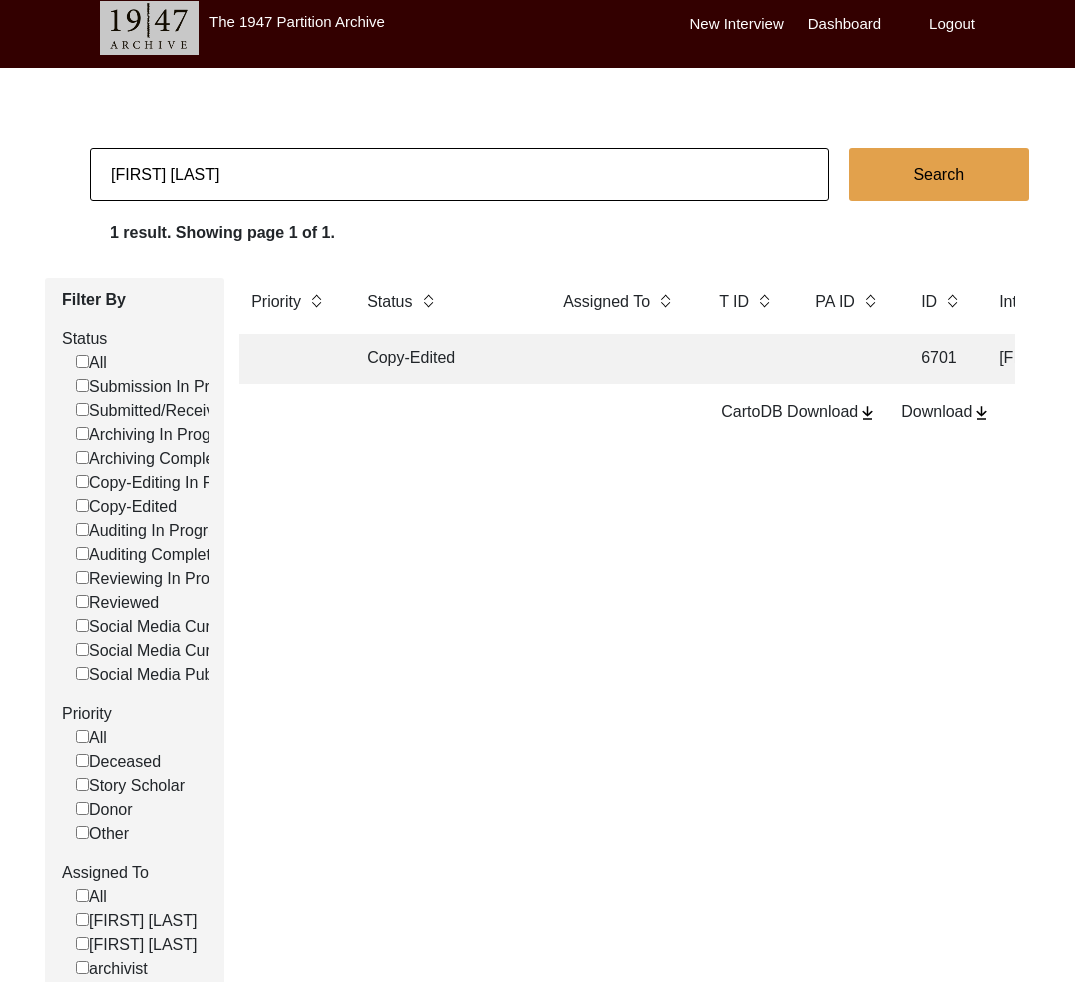 click on "Rajinder Sawhney" at bounding box center [459, 174] 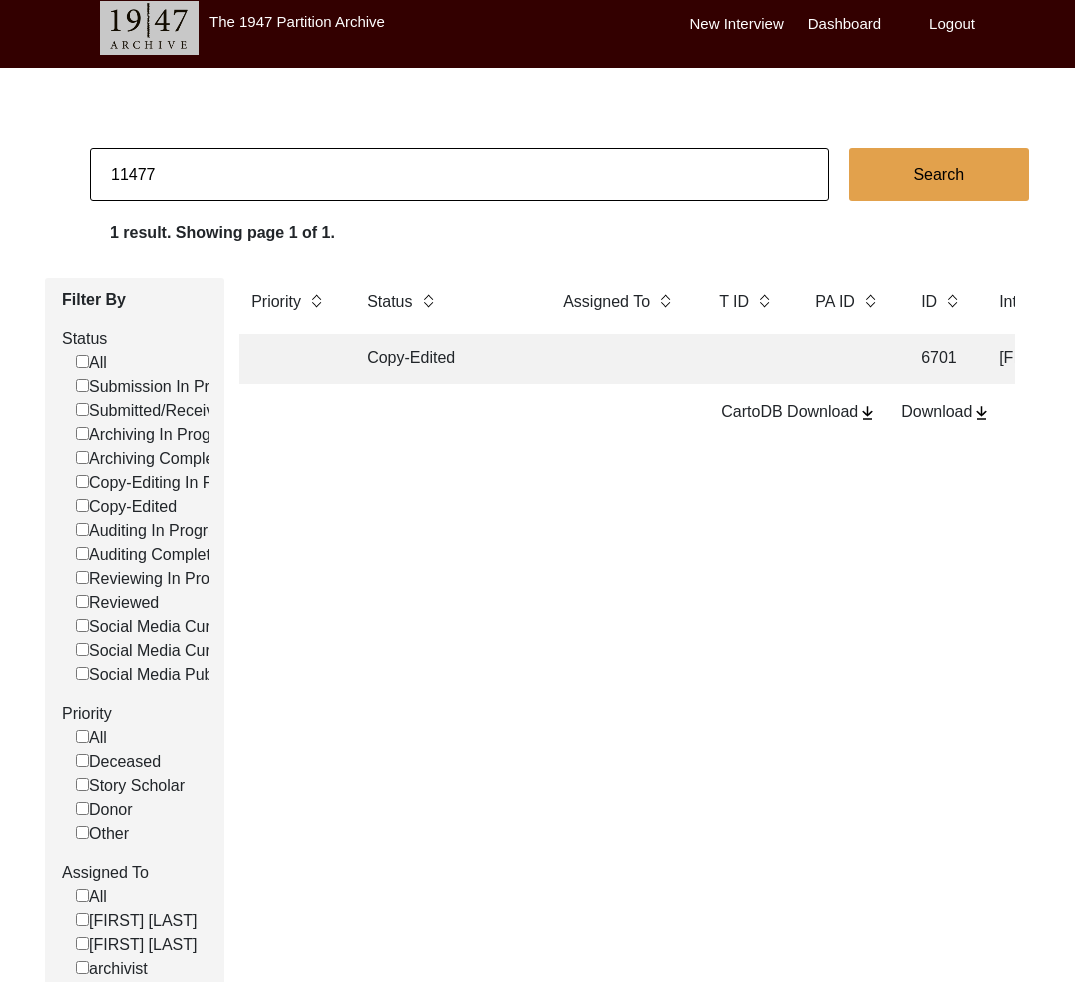 type on "11477" 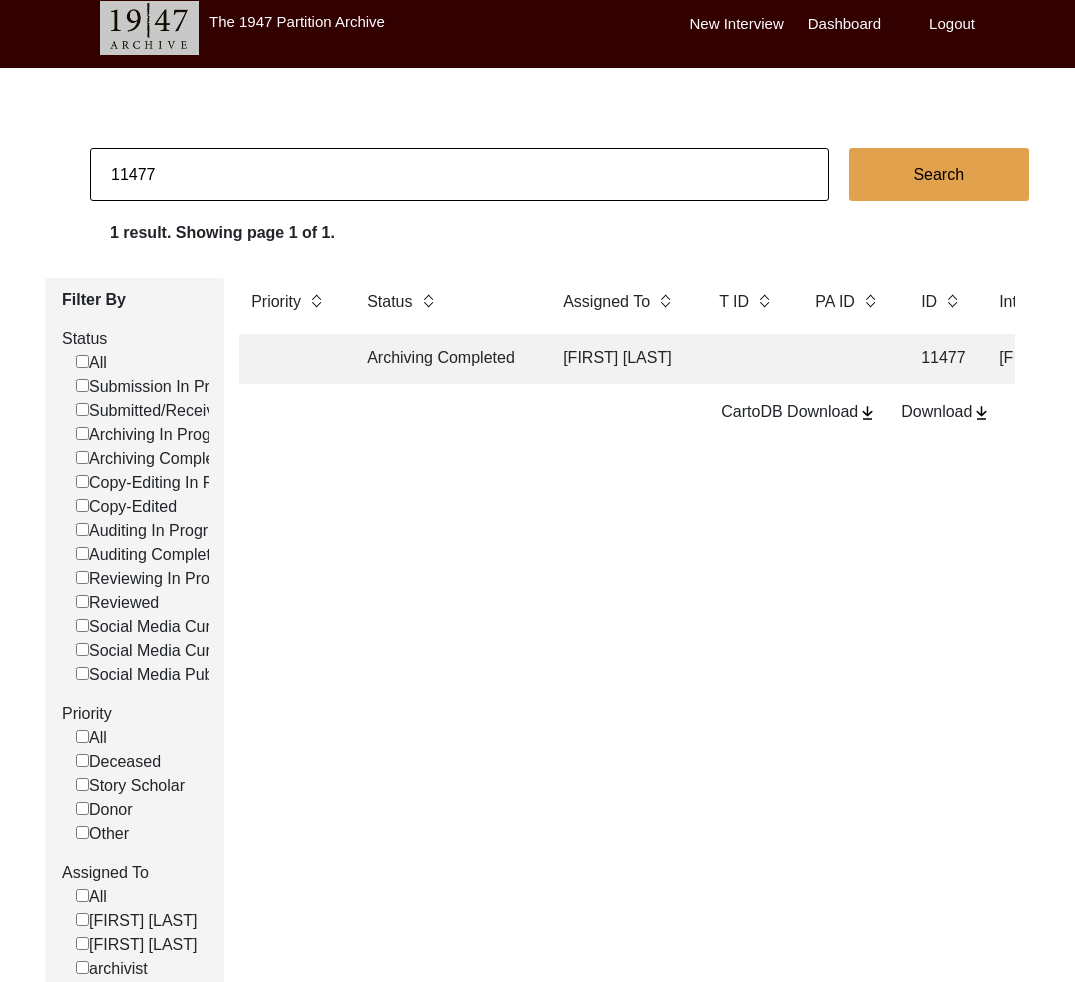 click on "Archiving Completed" at bounding box center (445, 359) 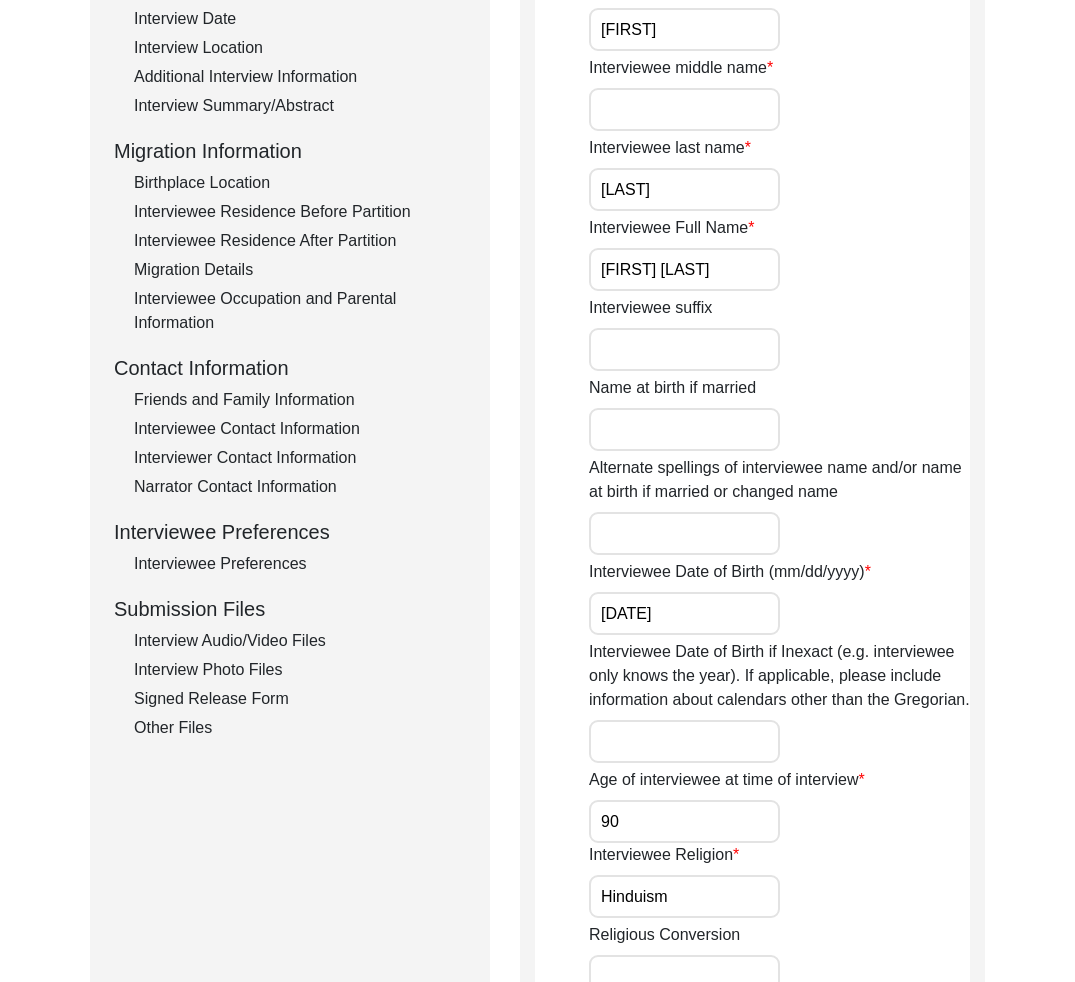 scroll, scrollTop: 431, scrollLeft: 0, axis: vertical 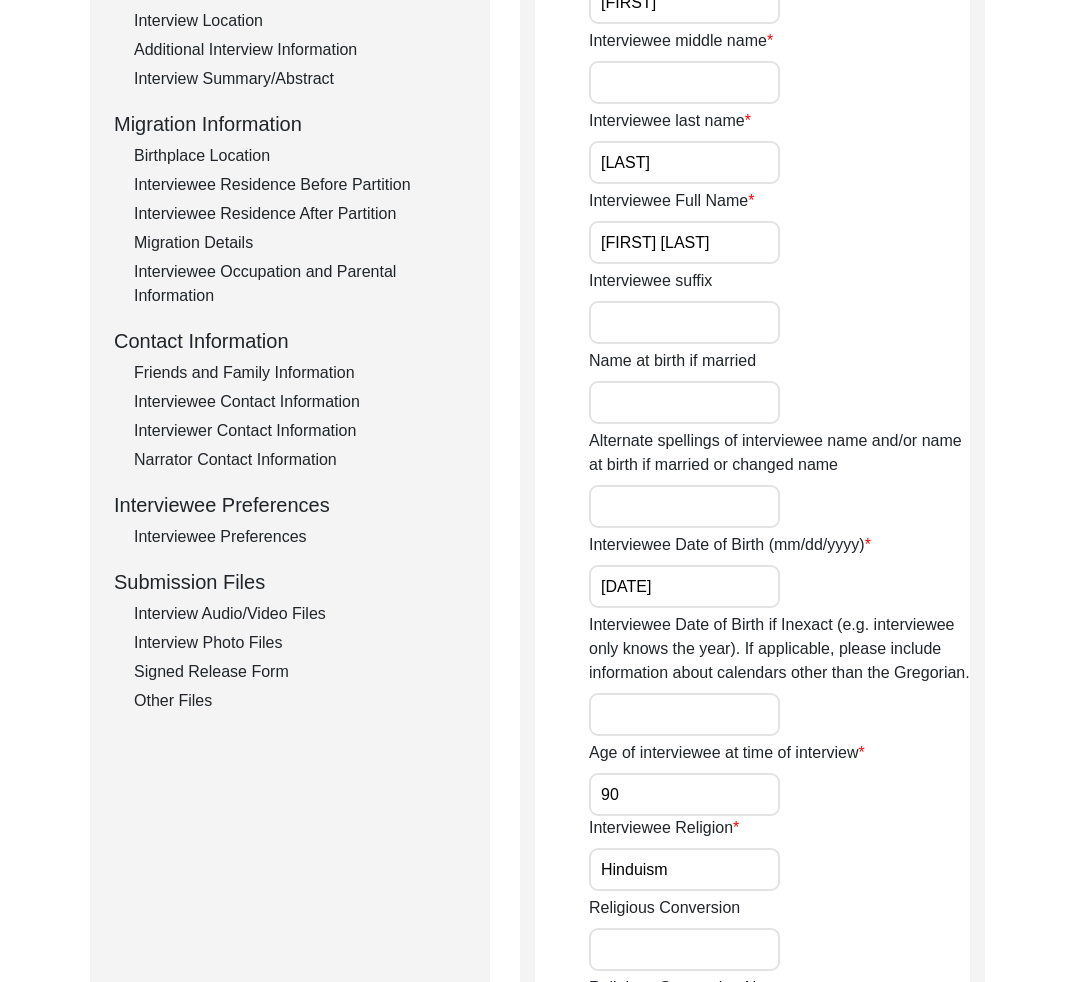 click on "Interview Audio/Video Files" at bounding box center [300, 614] 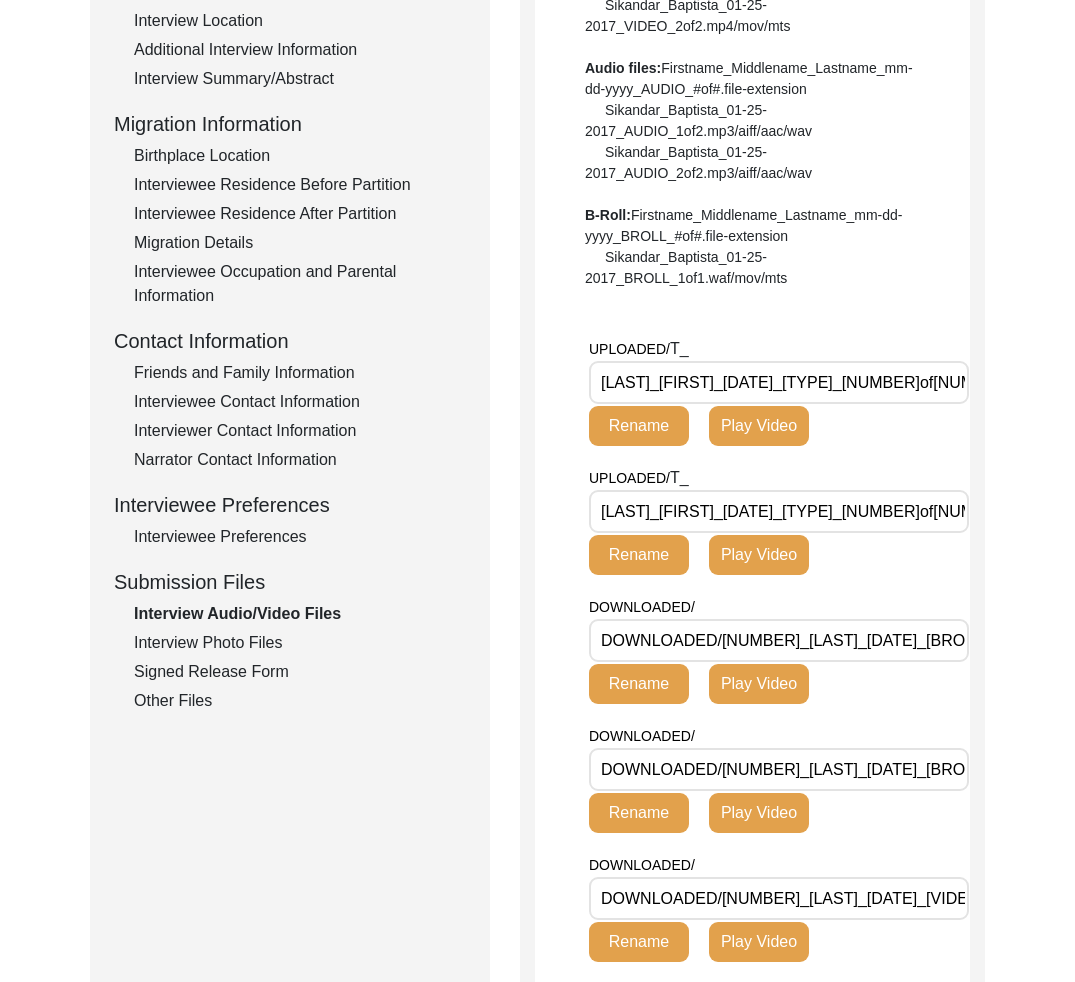 scroll, scrollTop: 0, scrollLeft: 23, axis: horizontal 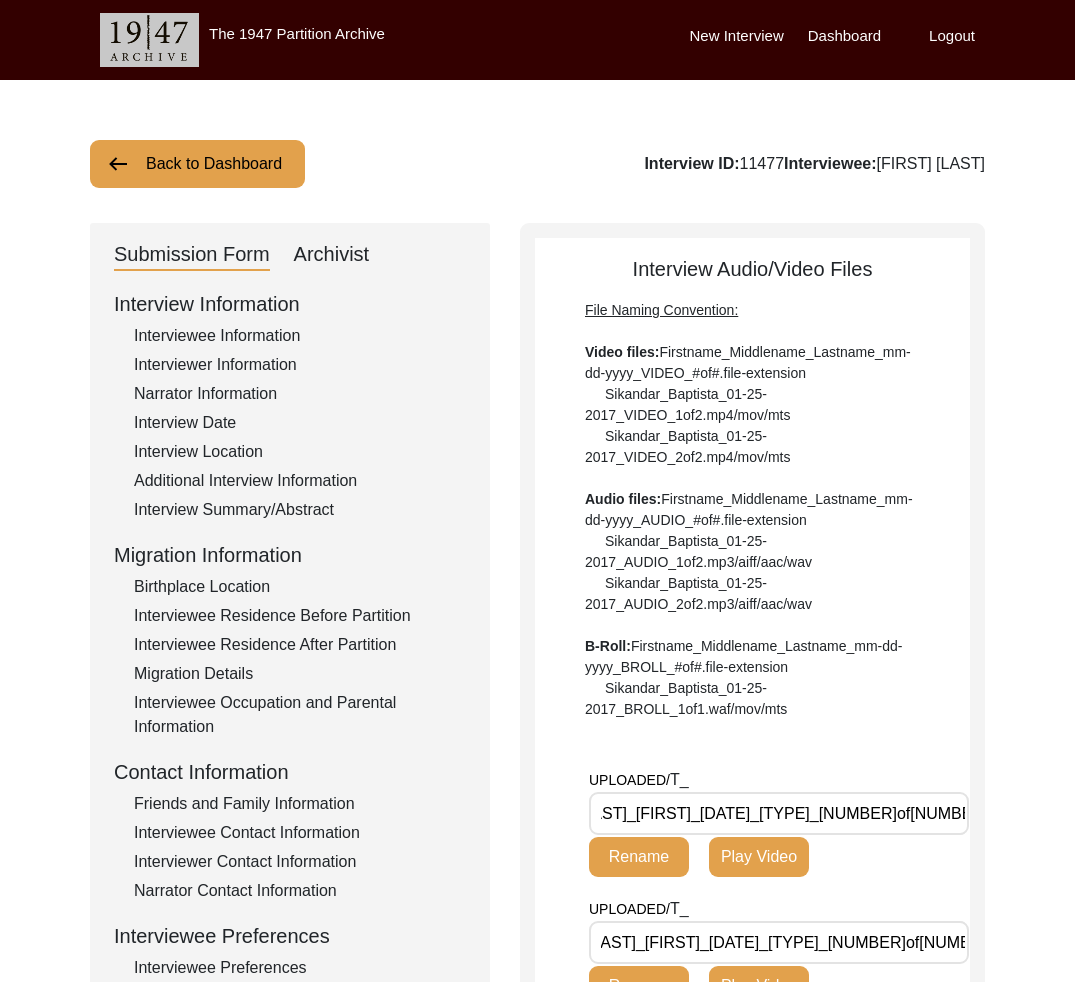 click on "Back to Dashboard" at bounding box center [197, 164] 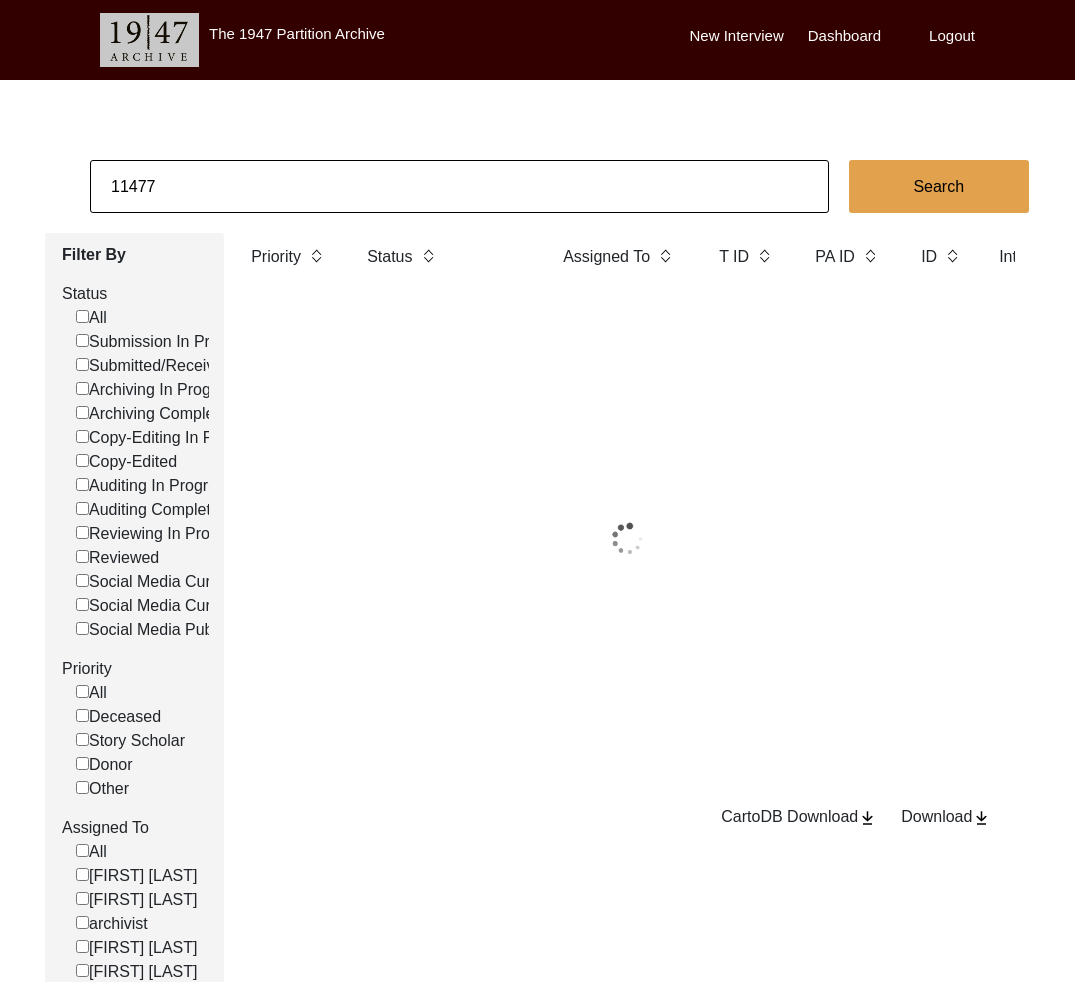 click on "11477" at bounding box center (459, 186) 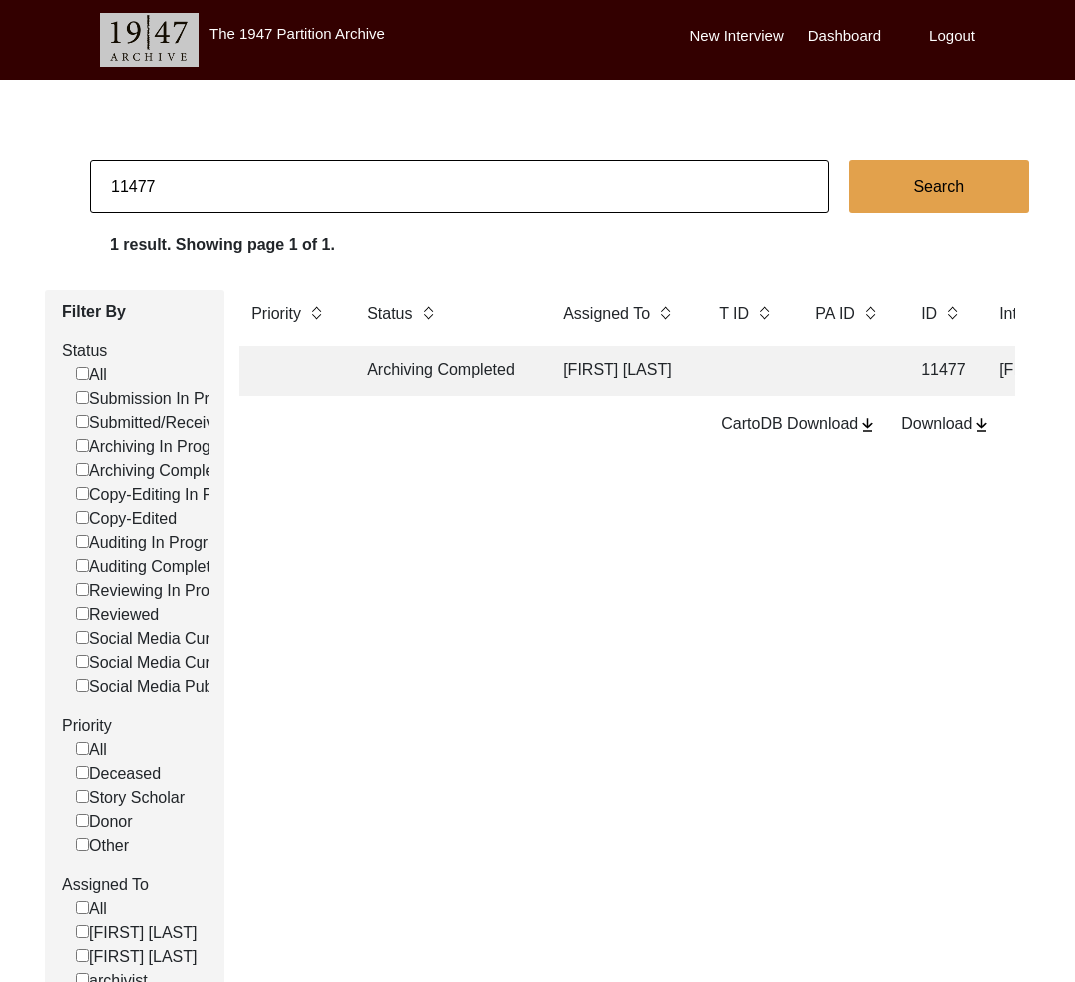 drag, startPoint x: 150, startPoint y: 190, endPoint x: 219, endPoint y: 198, distance: 69.46222 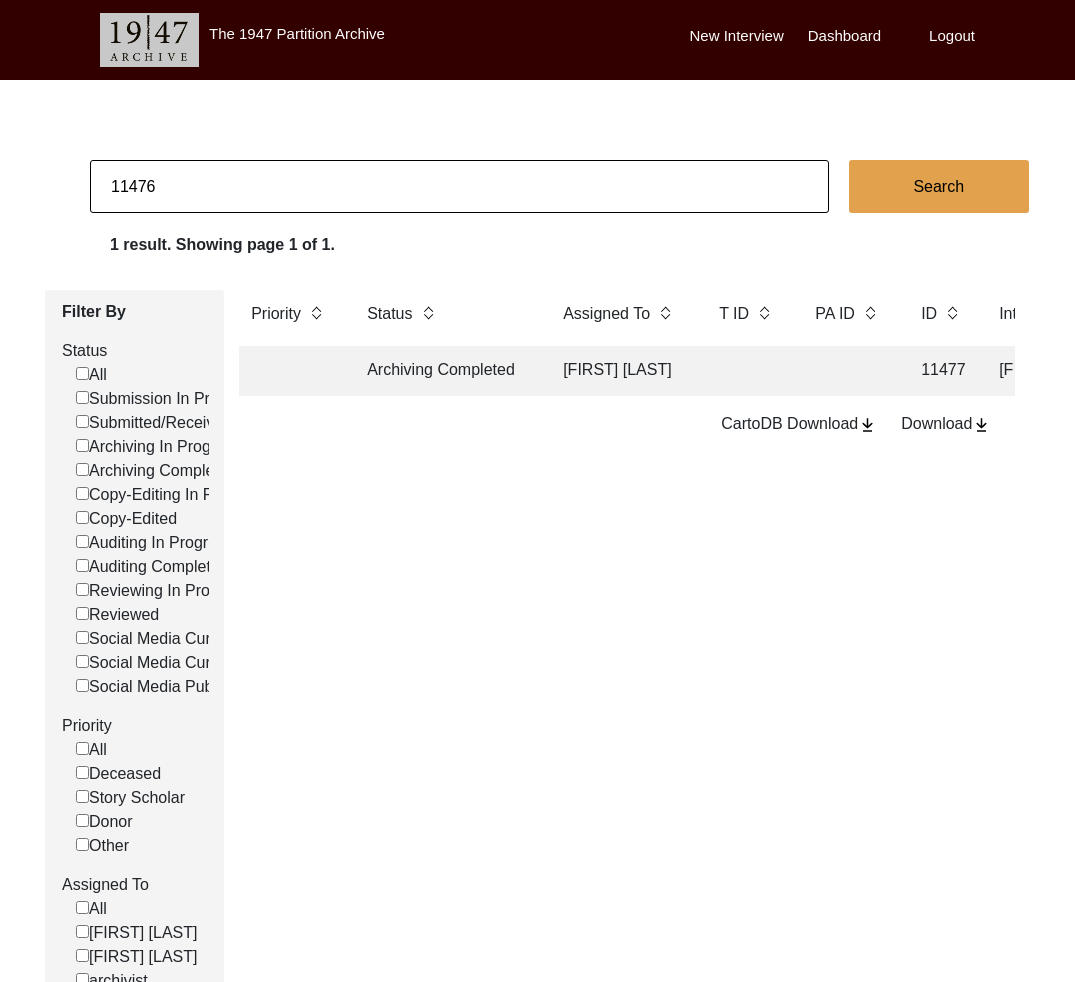 type on "11476" 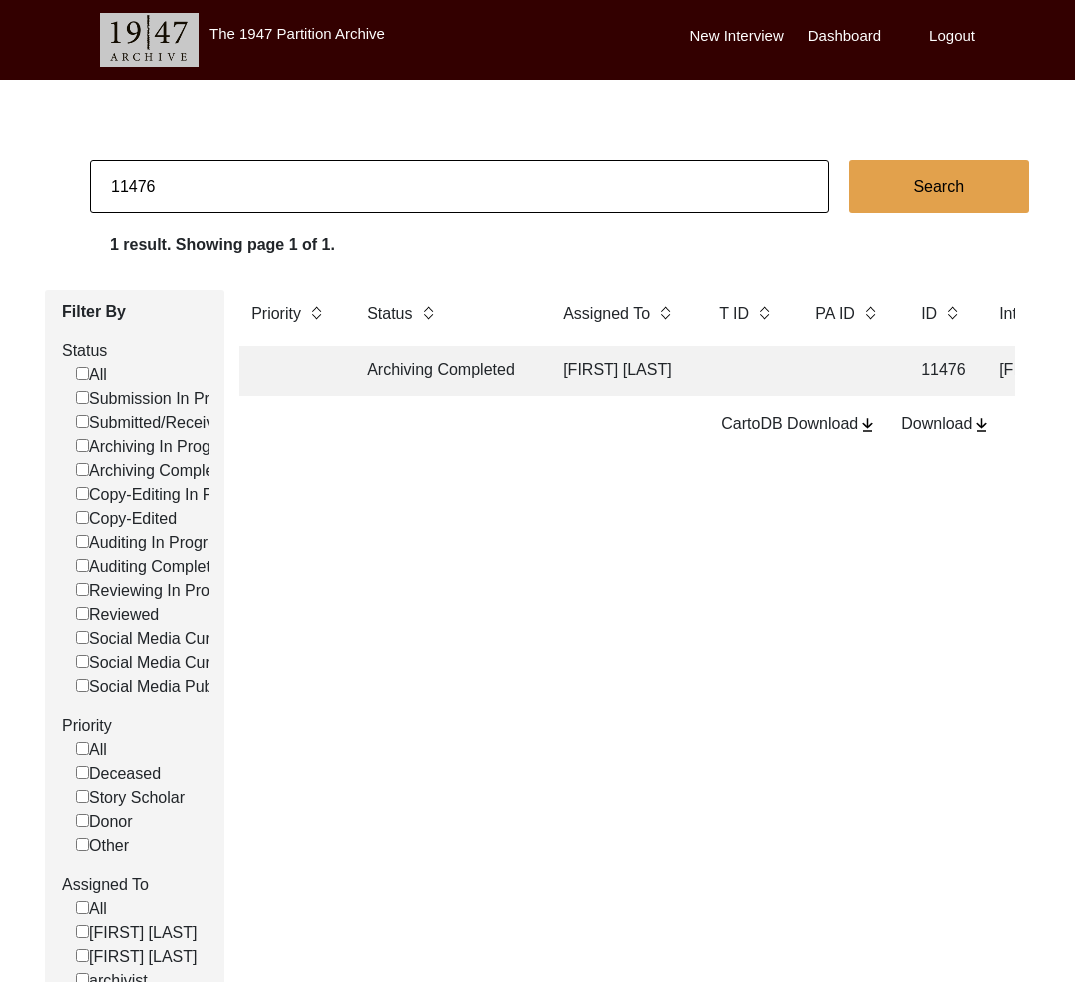 click on "Archiving Completed" at bounding box center (445, 371) 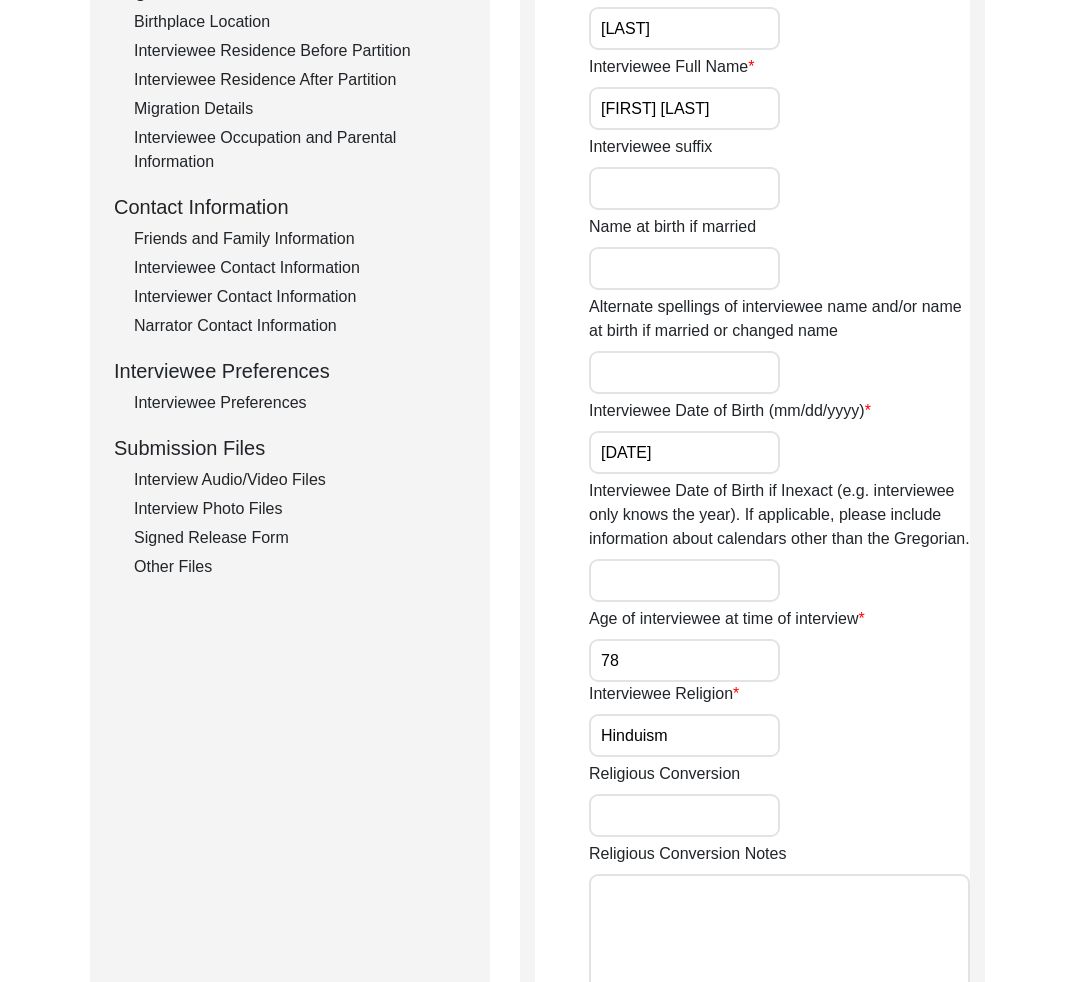 click on "Interview Audio/Video Files" at bounding box center [300, 480] 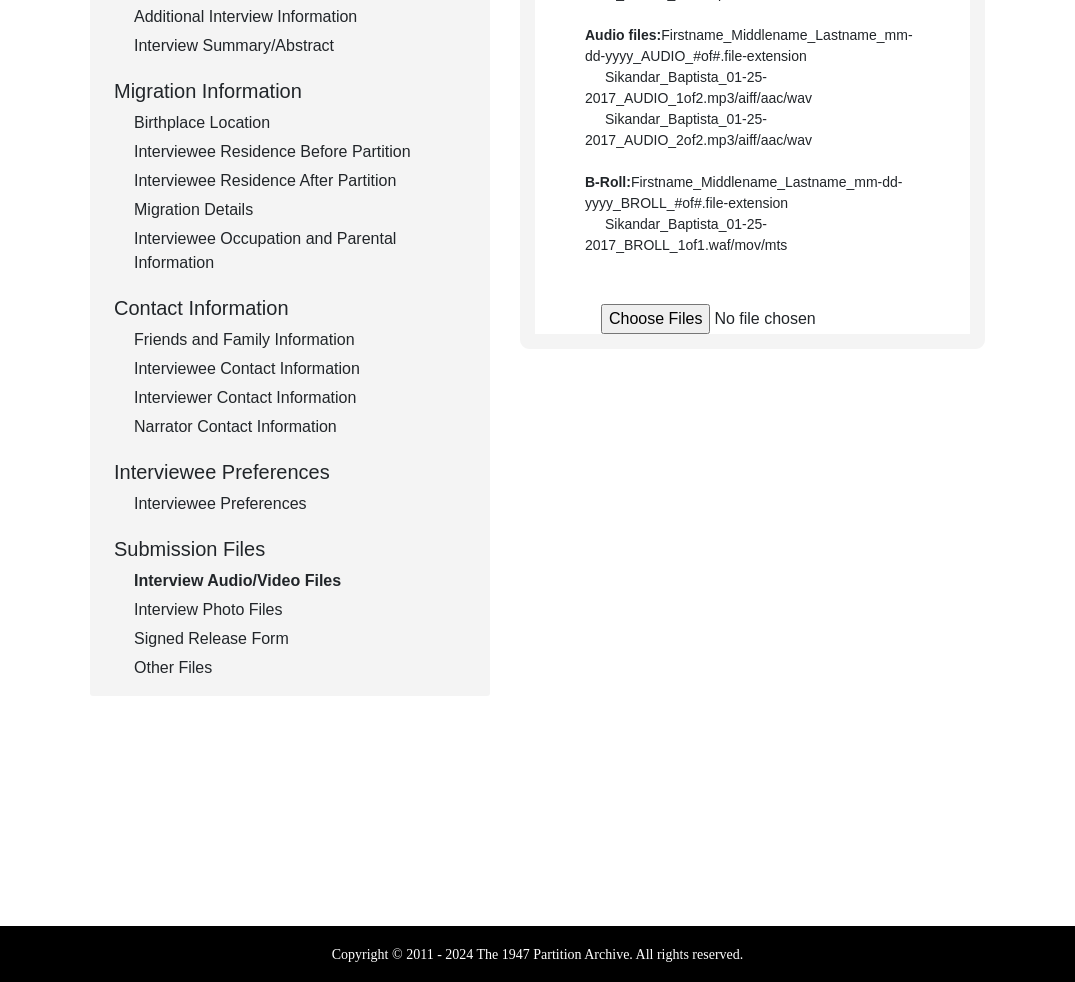 scroll, scrollTop: 0, scrollLeft: 0, axis: both 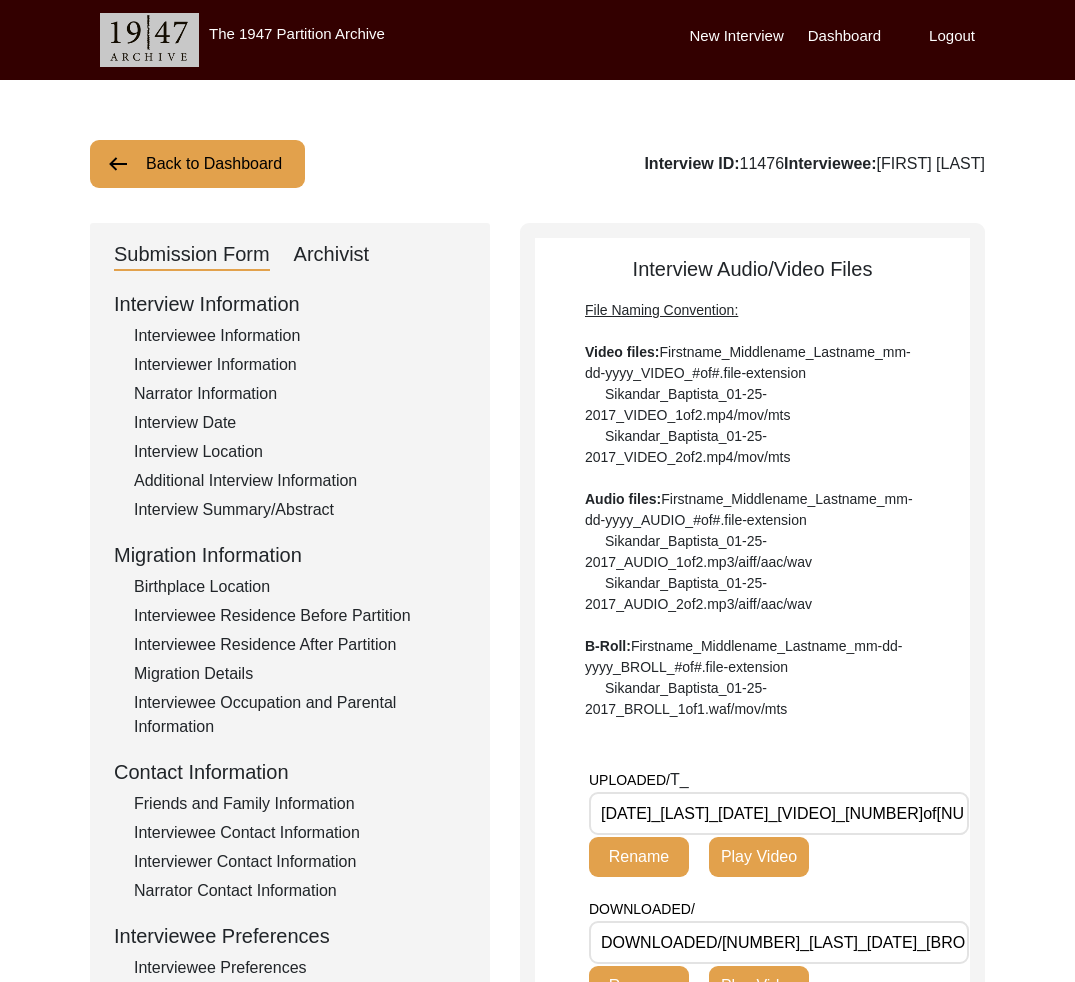 click on "Interviewer Information" at bounding box center [300, 365] 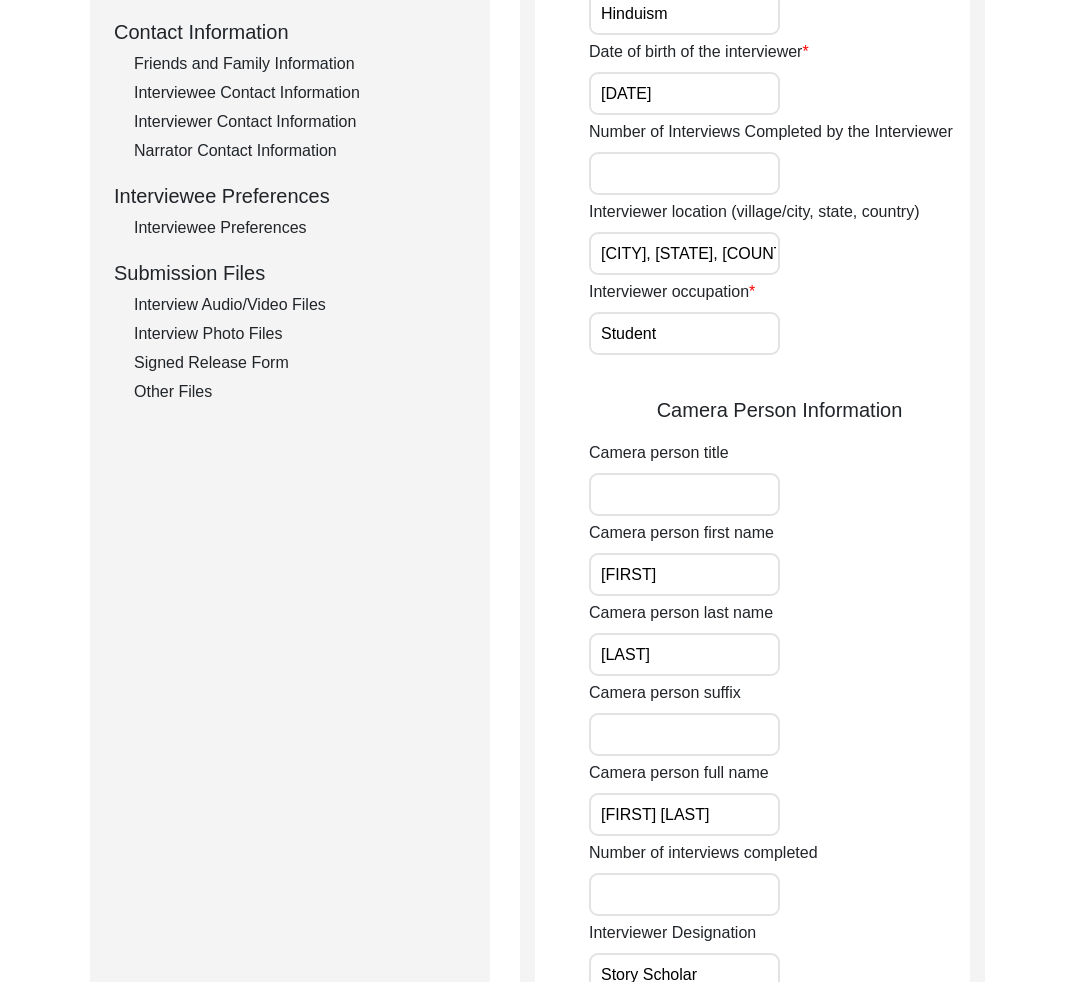 scroll, scrollTop: 0, scrollLeft: 0, axis: both 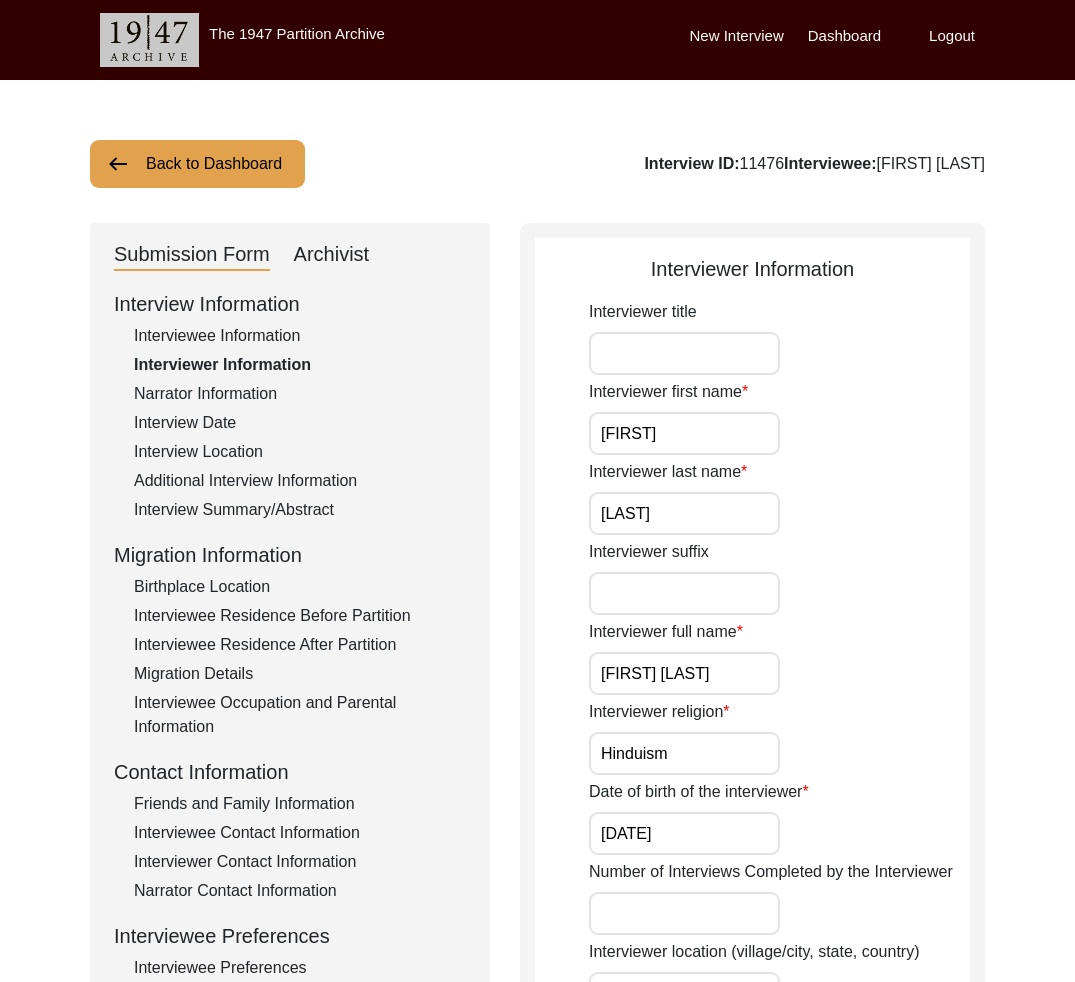 click on "Archivist" at bounding box center (332, 255) 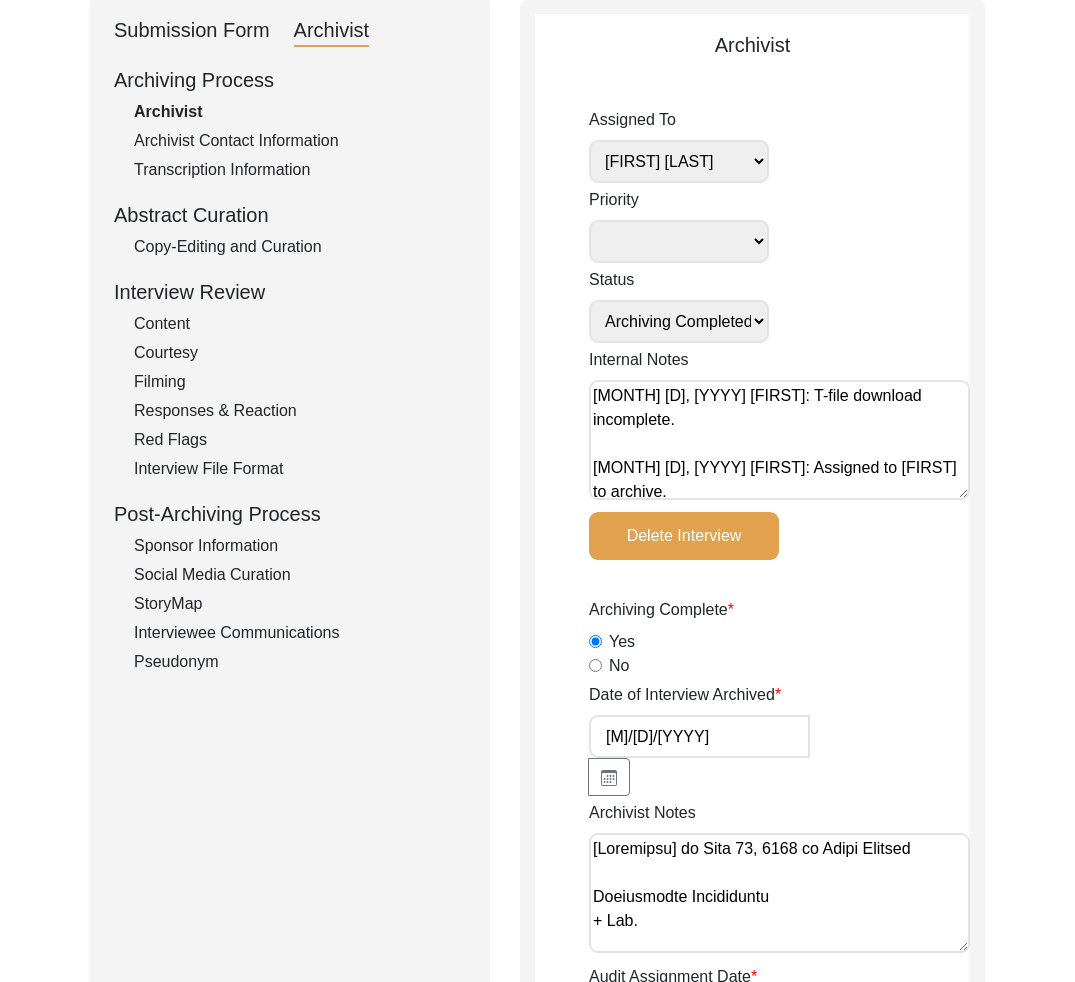 scroll, scrollTop: 116, scrollLeft: 0, axis: vertical 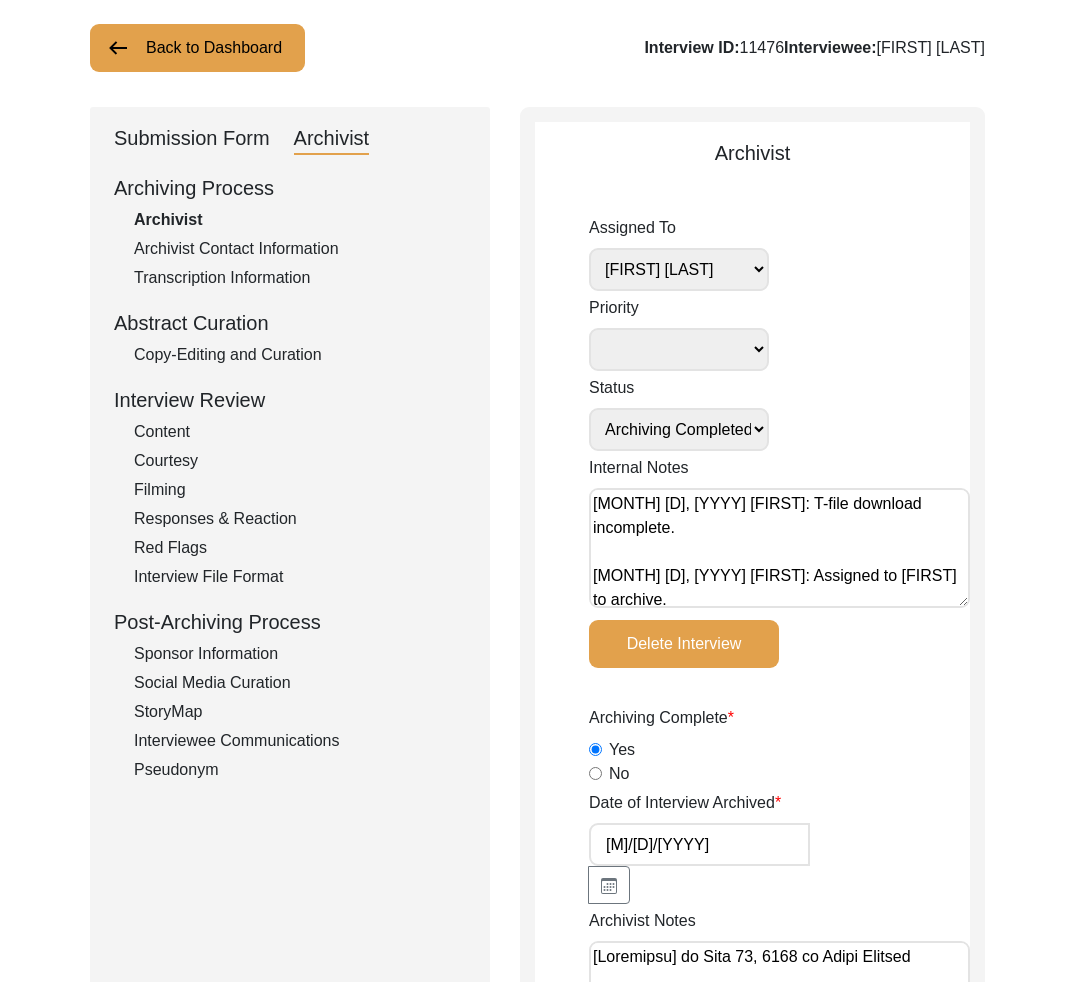 click on "Back to Dashboard" at bounding box center (197, 48) 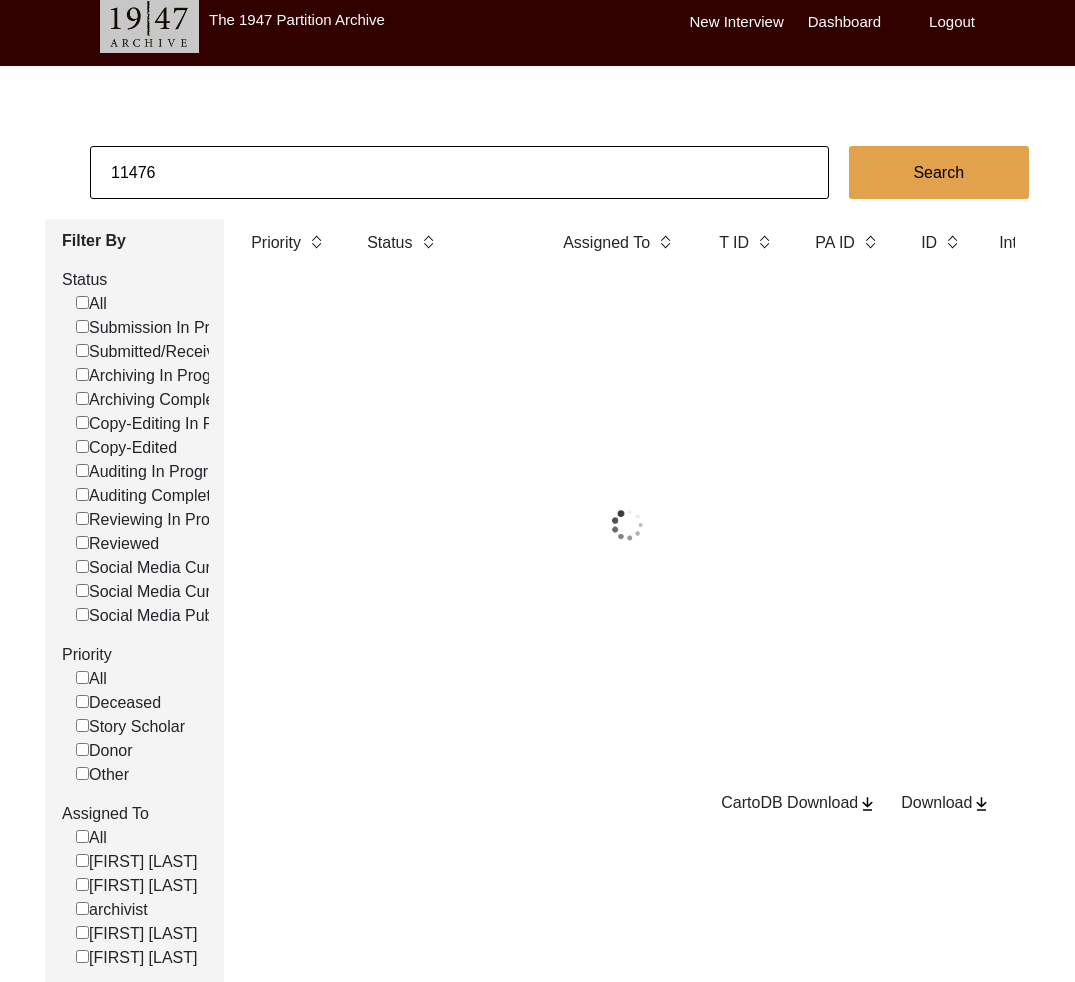 scroll, scrollTop: 116, scrollLeft: 0, axis: vertical 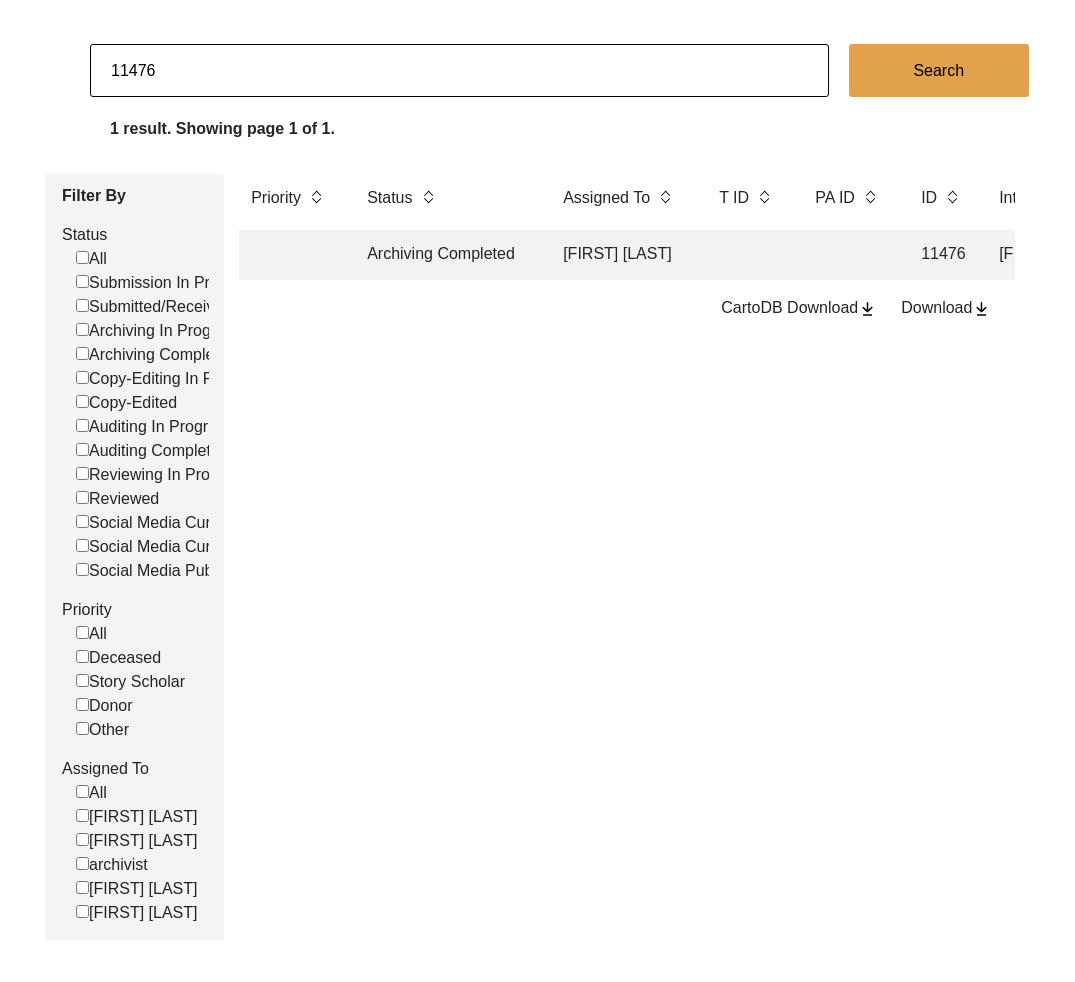 drag, startPoint x: 145, startPoint y: 74, endPoint x: 210, endPoint y: 86, distance: 66.09841 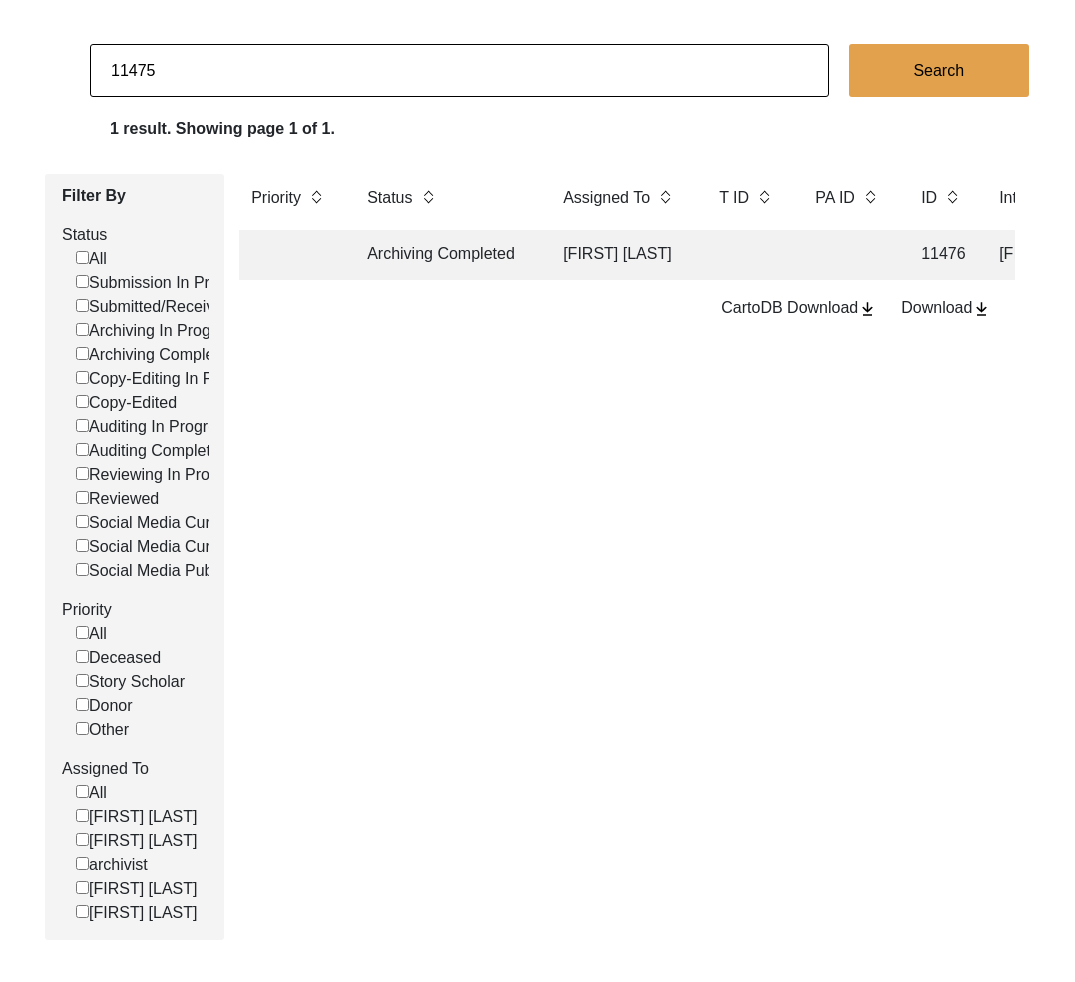 type on "11475" 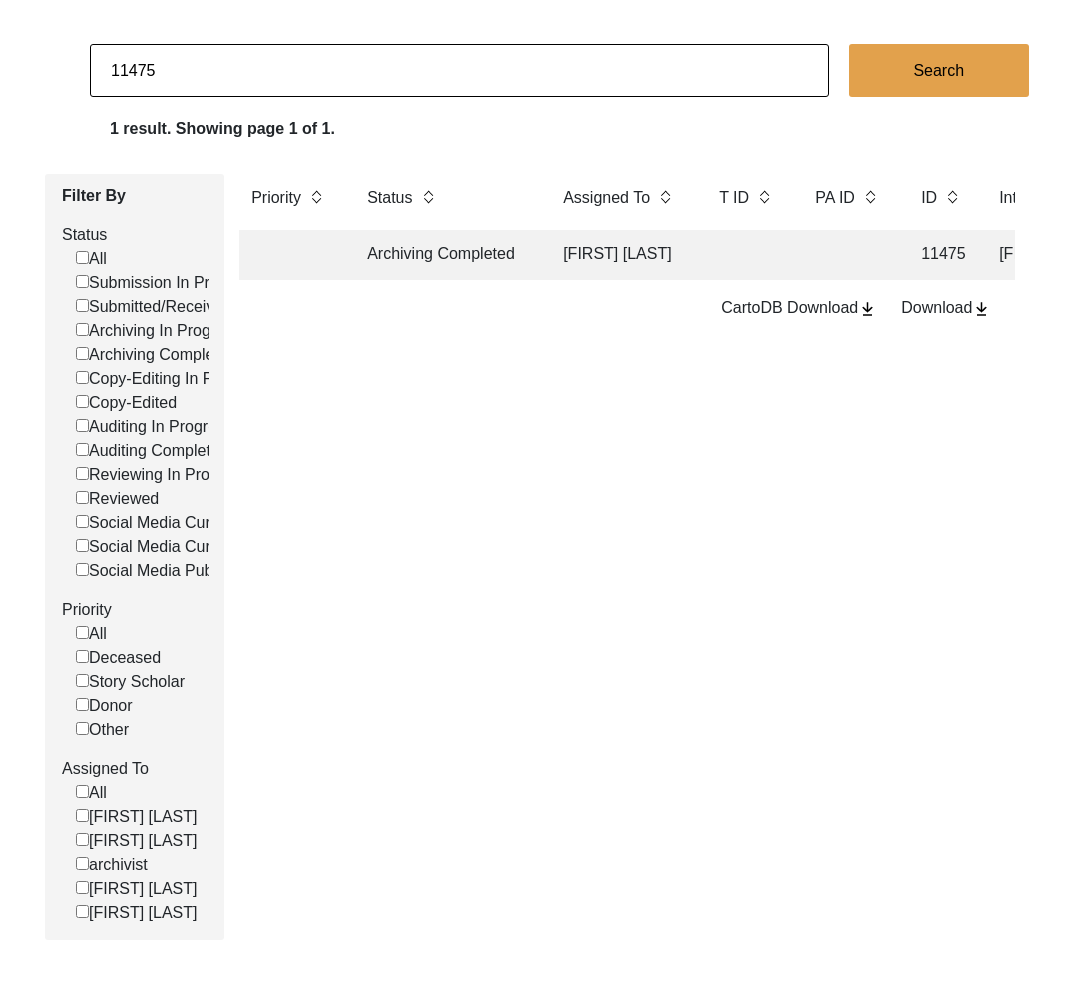 click on "Archiving Completed" at bounding box center [445, 255] 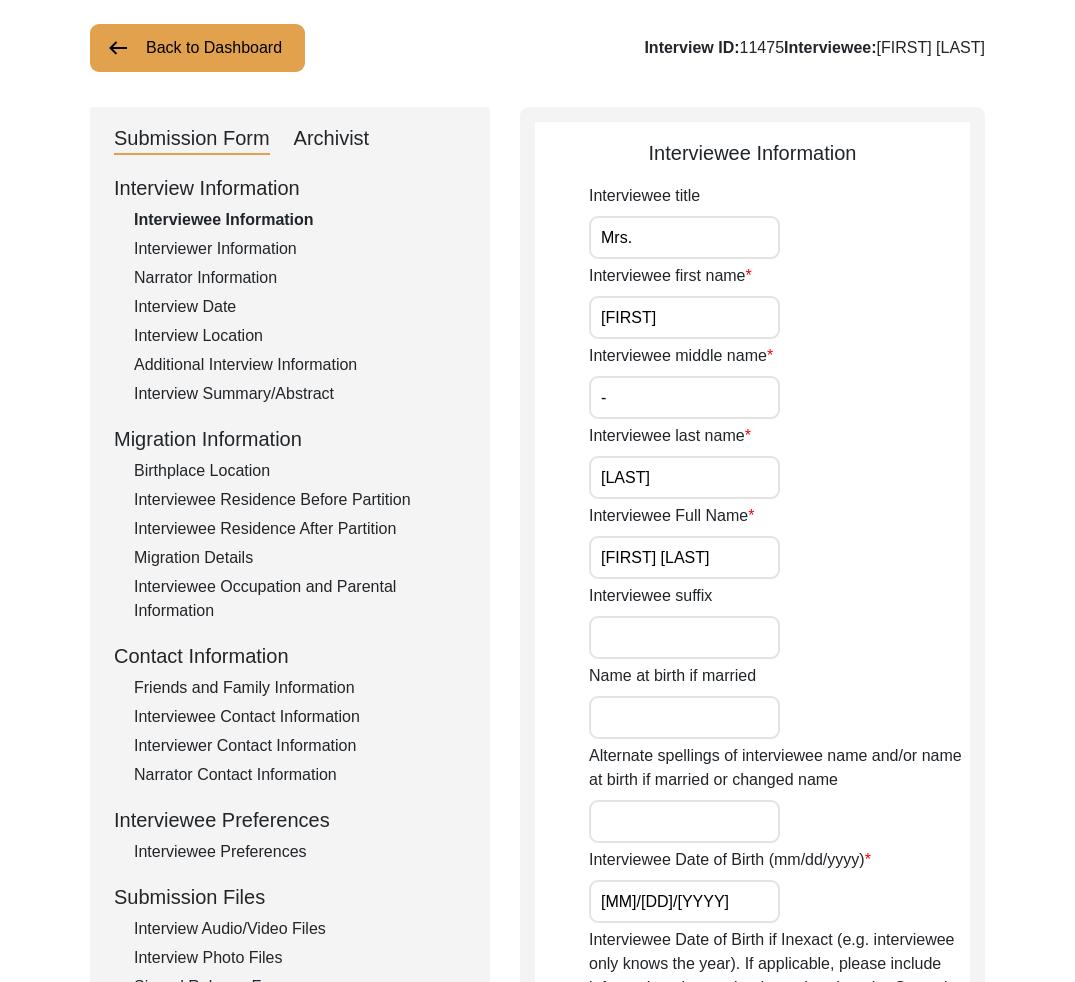 click on "Archivist" at bounding box center [332, 139] 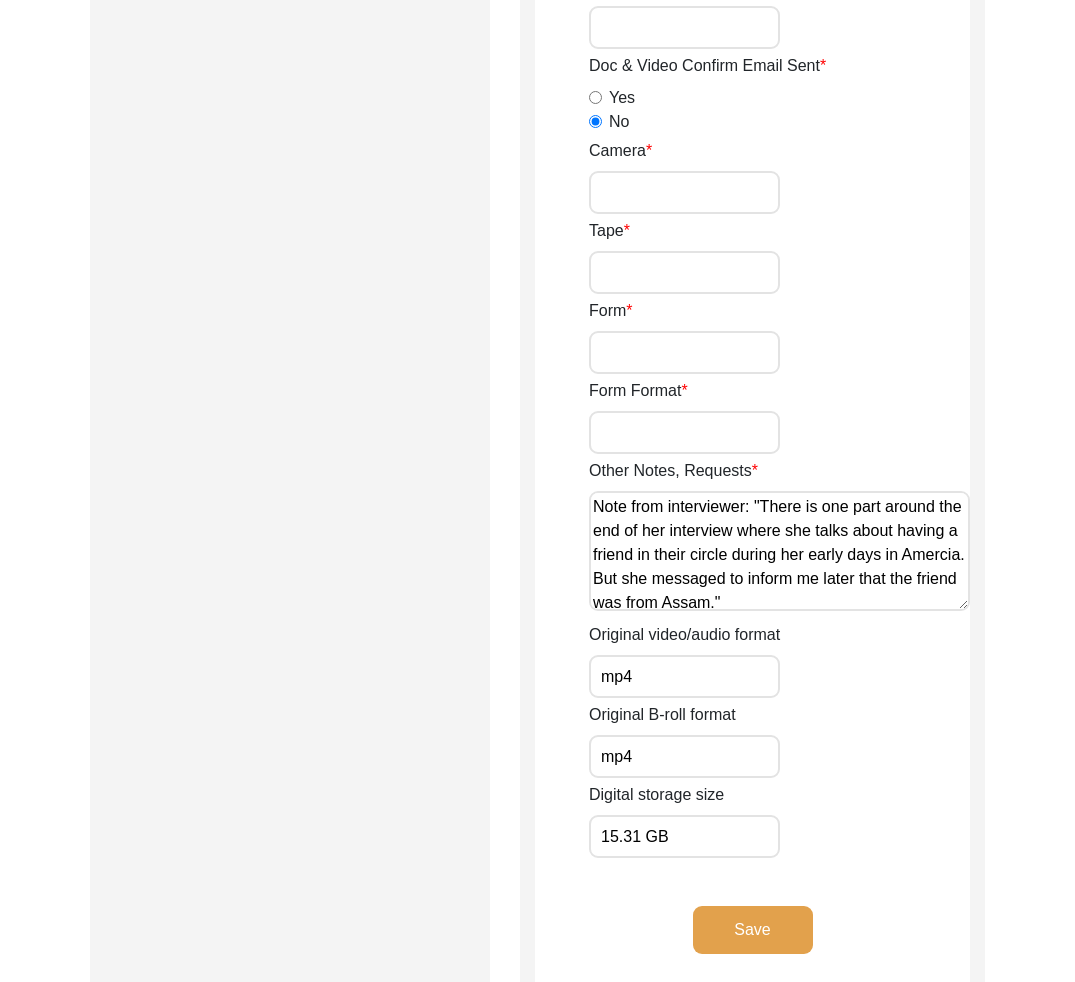 scroll, scrollTop: 3161, scrollLeft: 0, axis: vertical 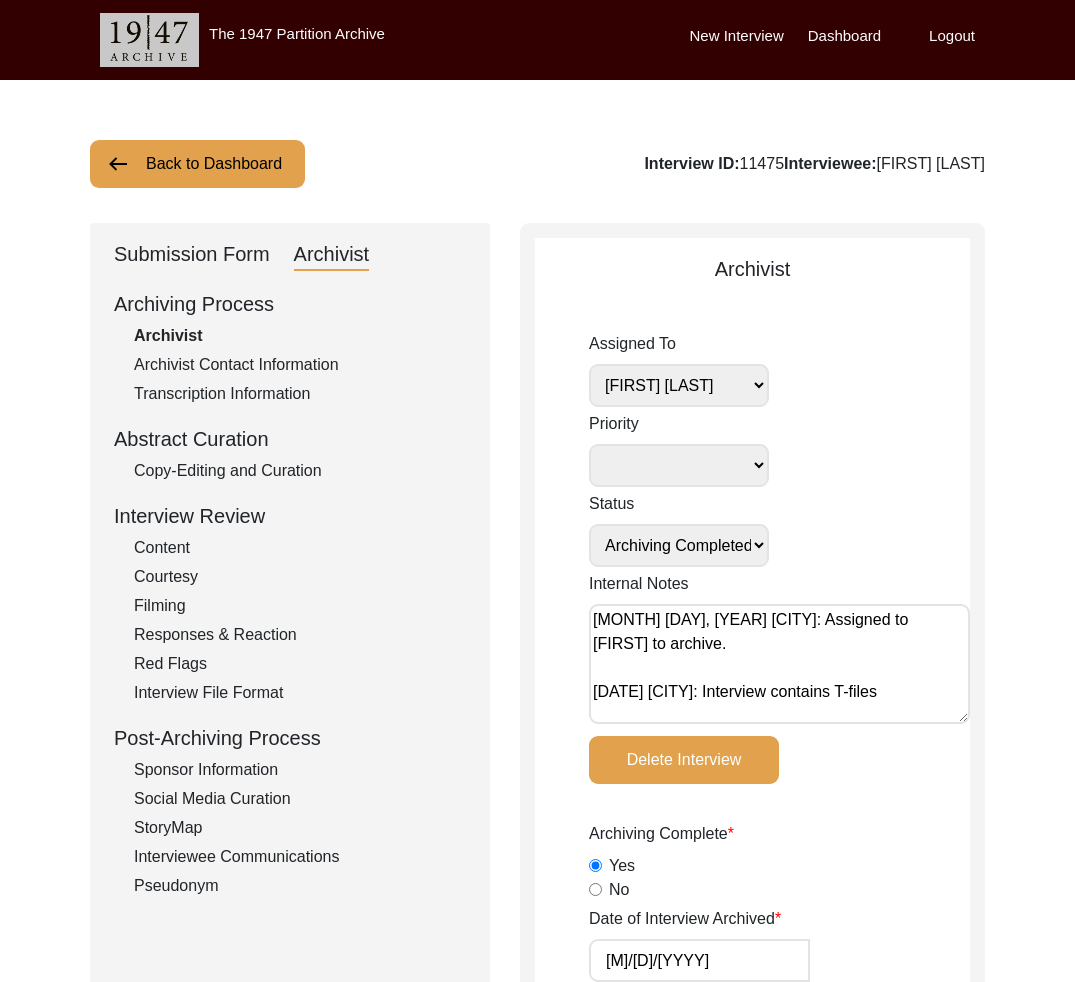 click on "Submission Form" at bounding box center [192, 255] 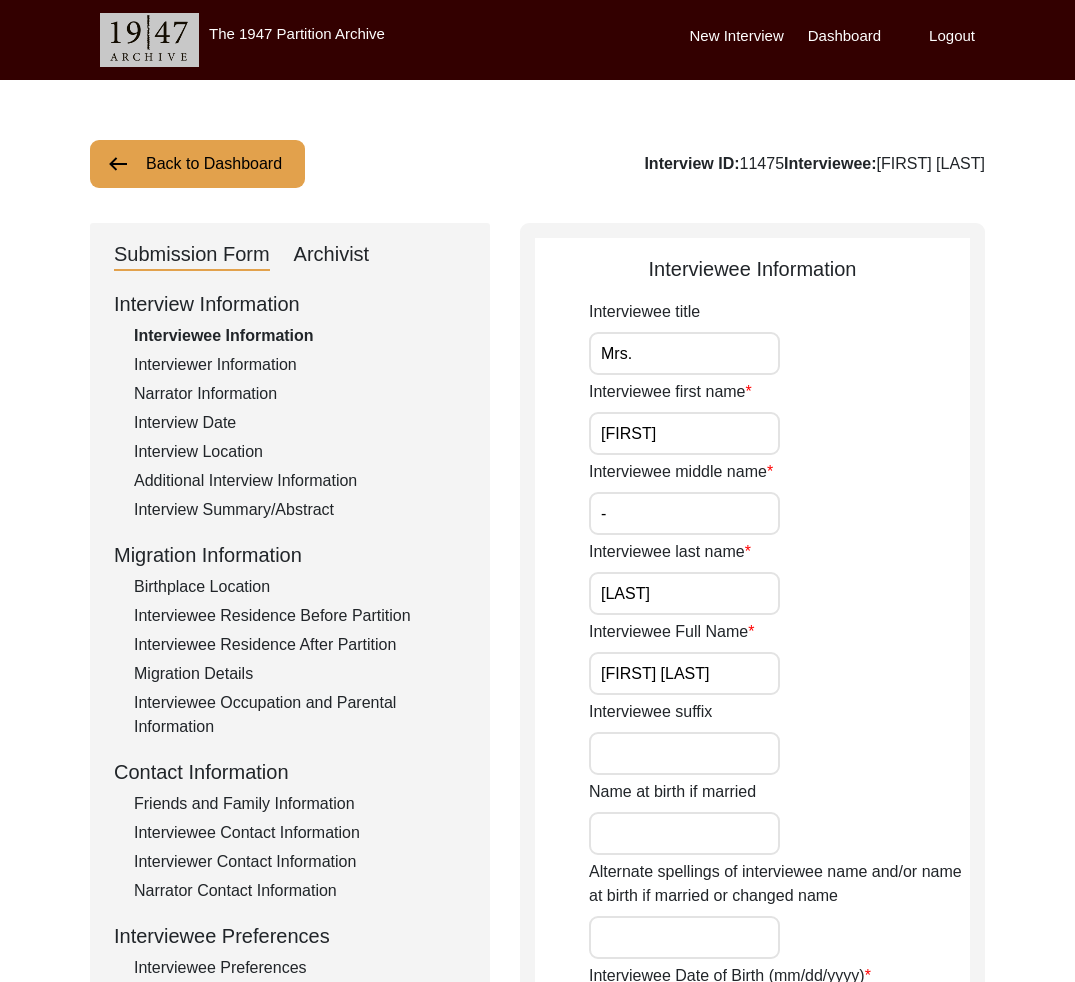 click on "Interviewer Information" at bounding box center [300, 365] 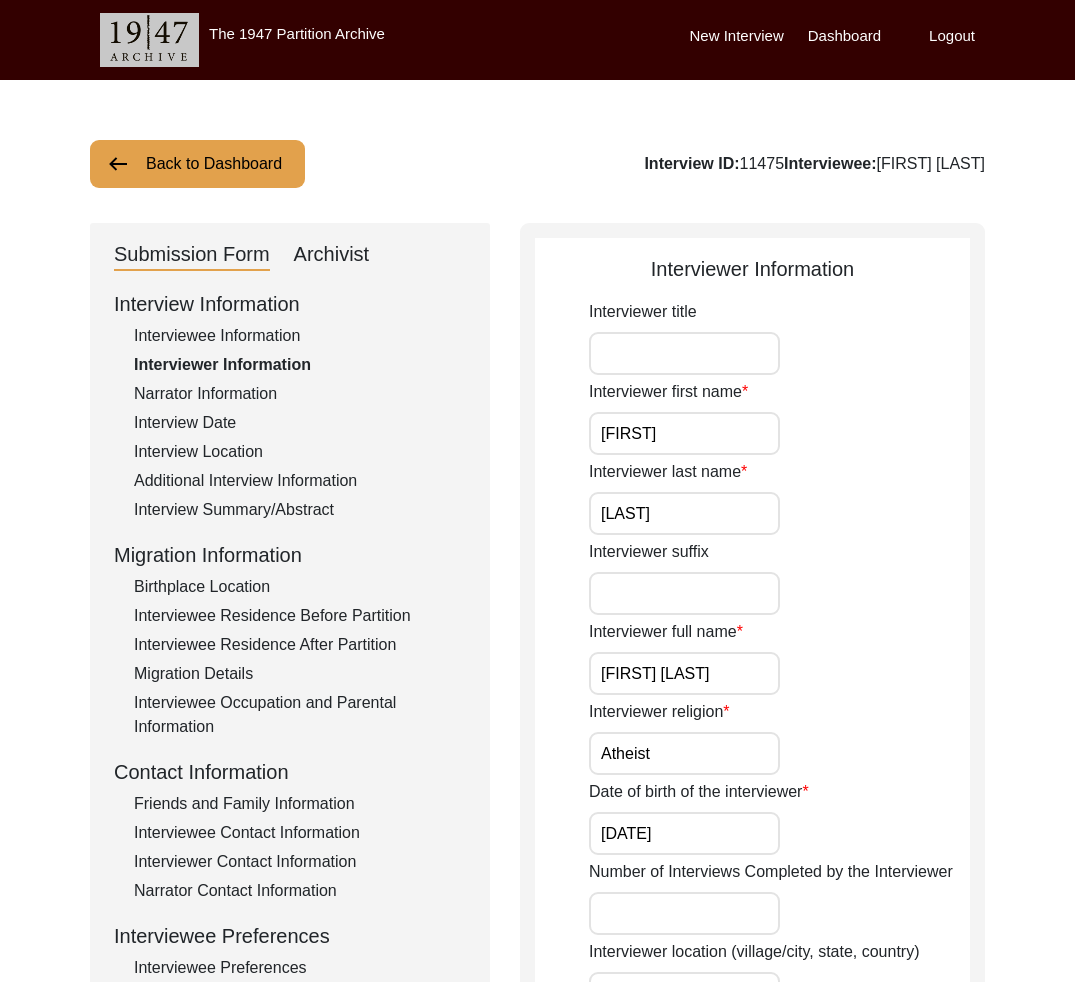 click on "Medha" at bounding box center [684, 433] 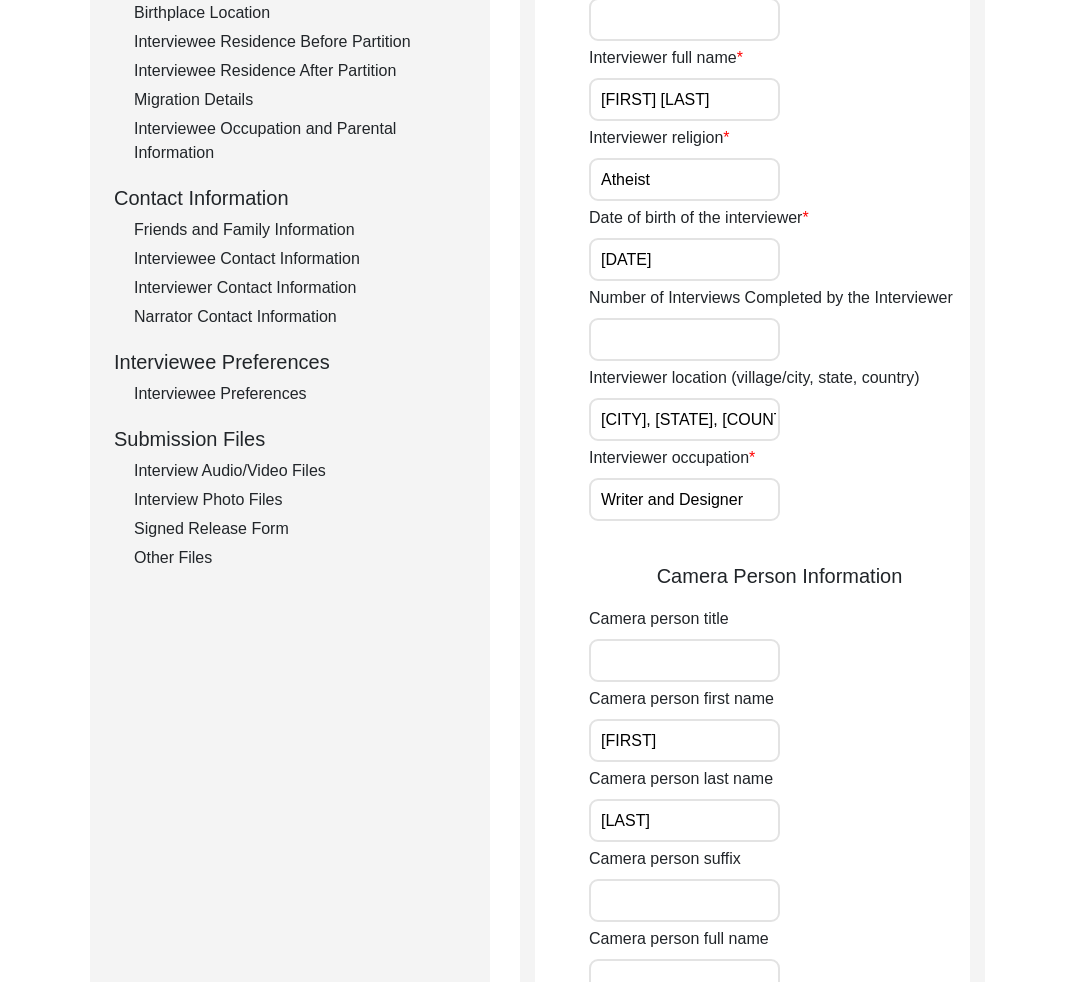 click on "Interview Audio/Video Files" at bounding box center (300, 471) 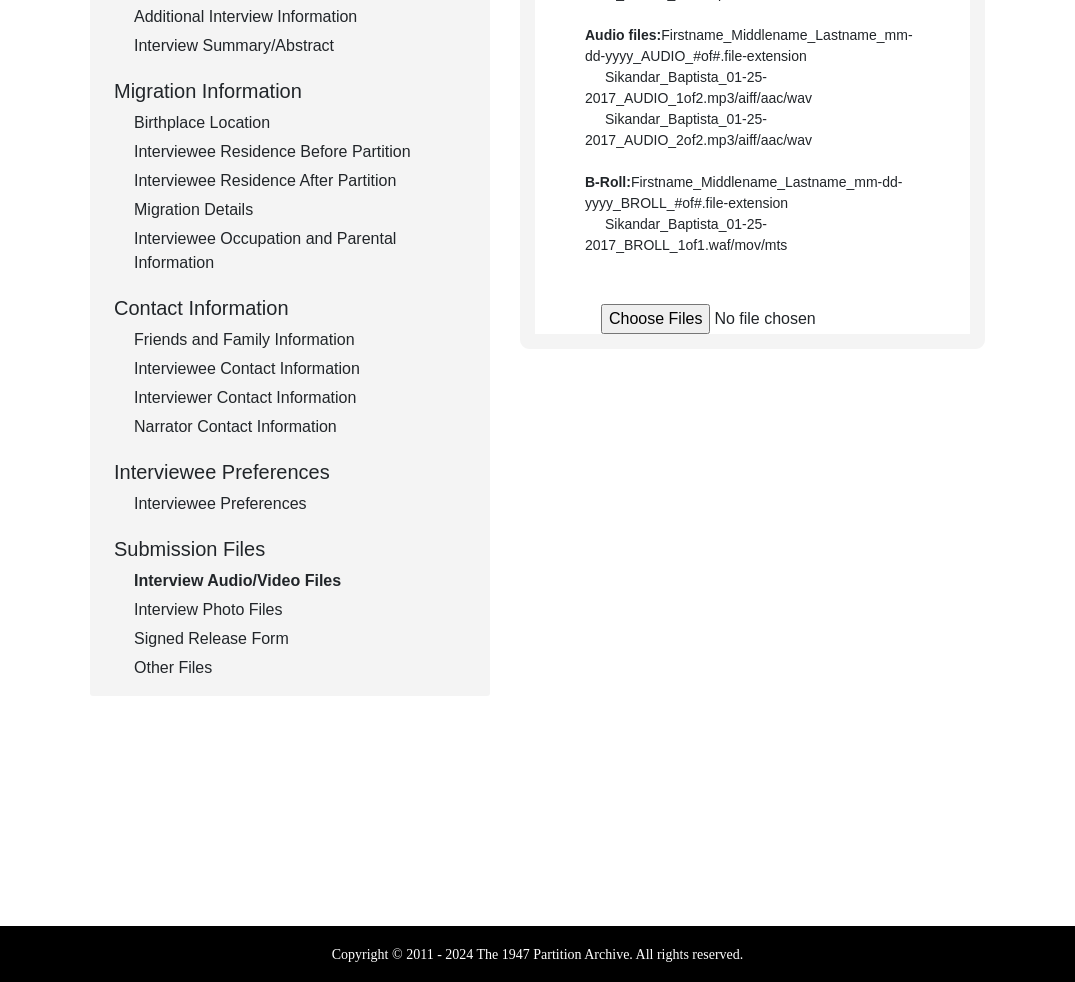 scroll, scrollTop: 464, scrollLeft: 0, axis: vertical 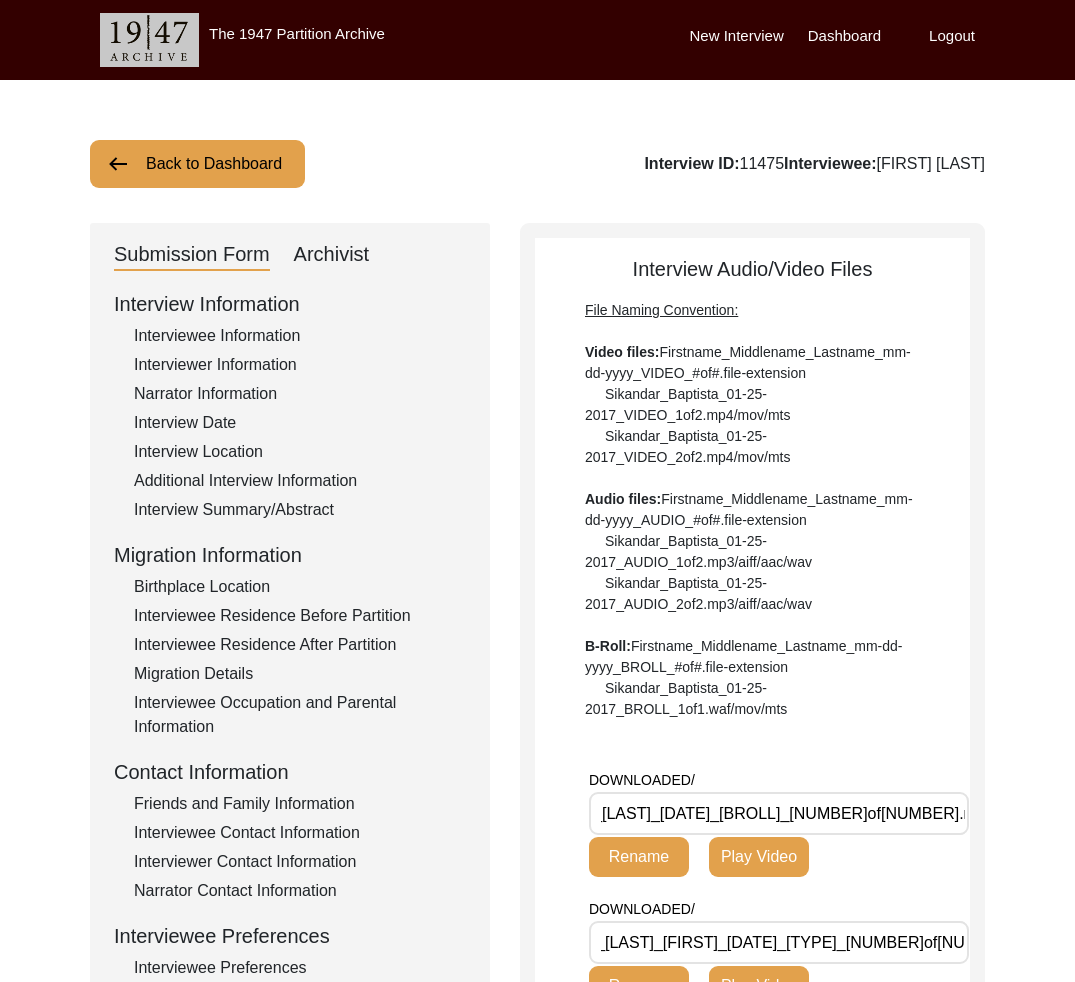 click on "Back to Dashboard" at bounding box center [197, 164] 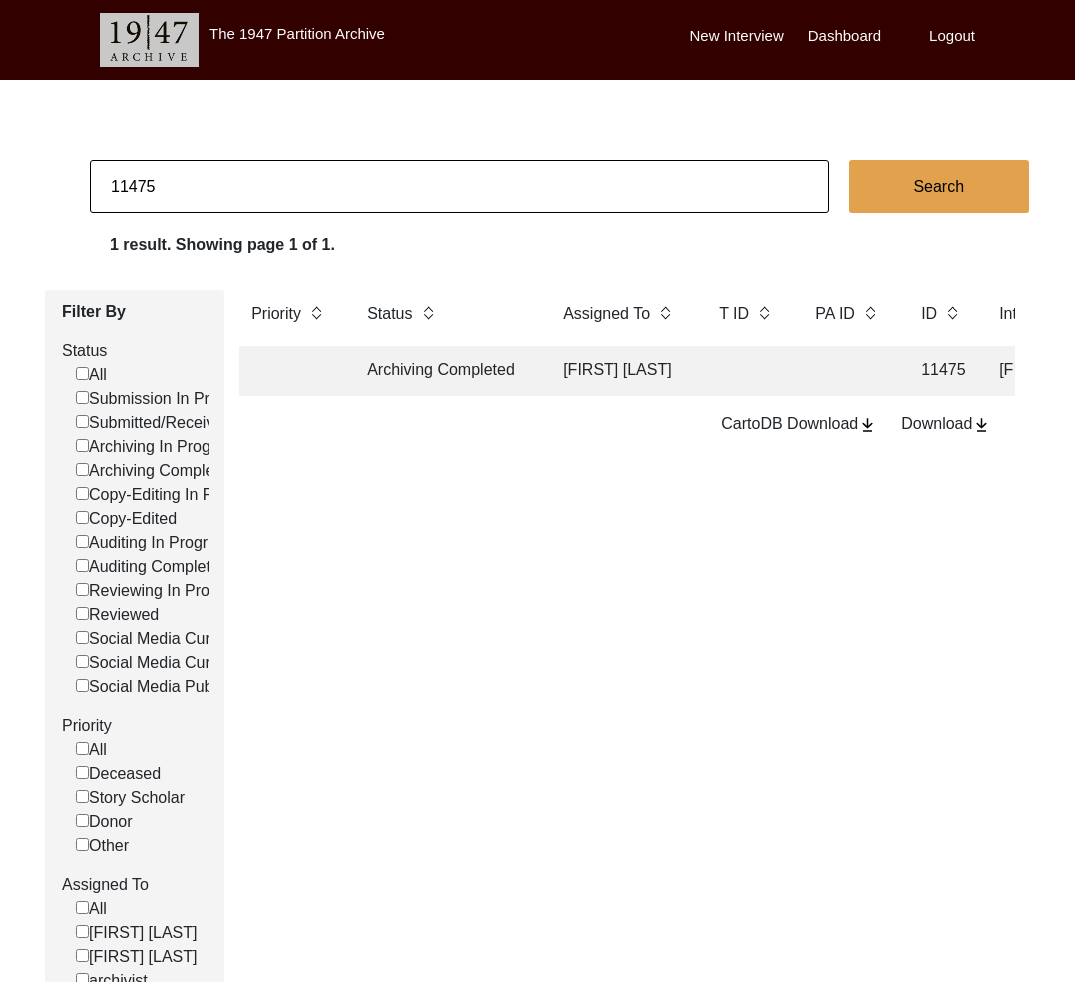 drag, startPoint x: 144, startPoint y: 192, endPoint x: 199, endPoint y: 192, distance: 55 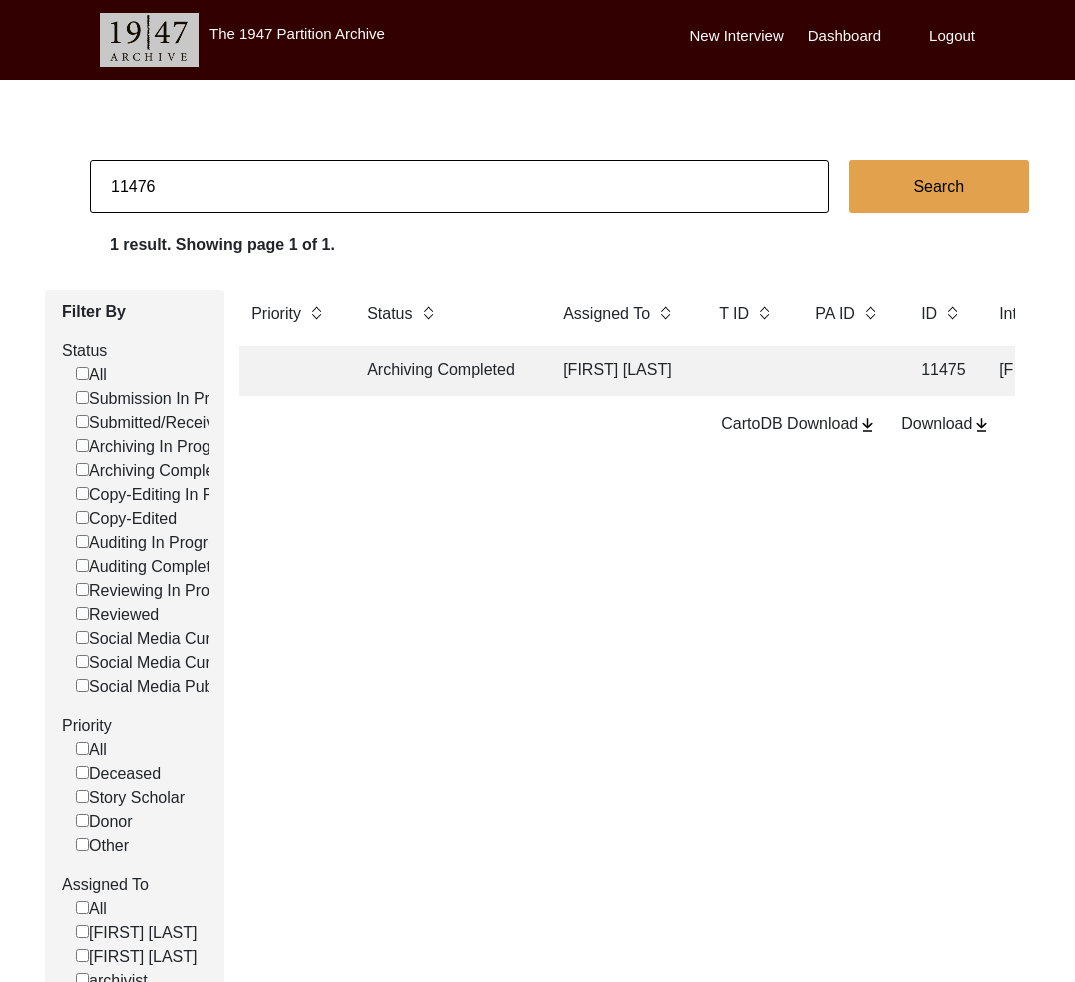 type on "11476" 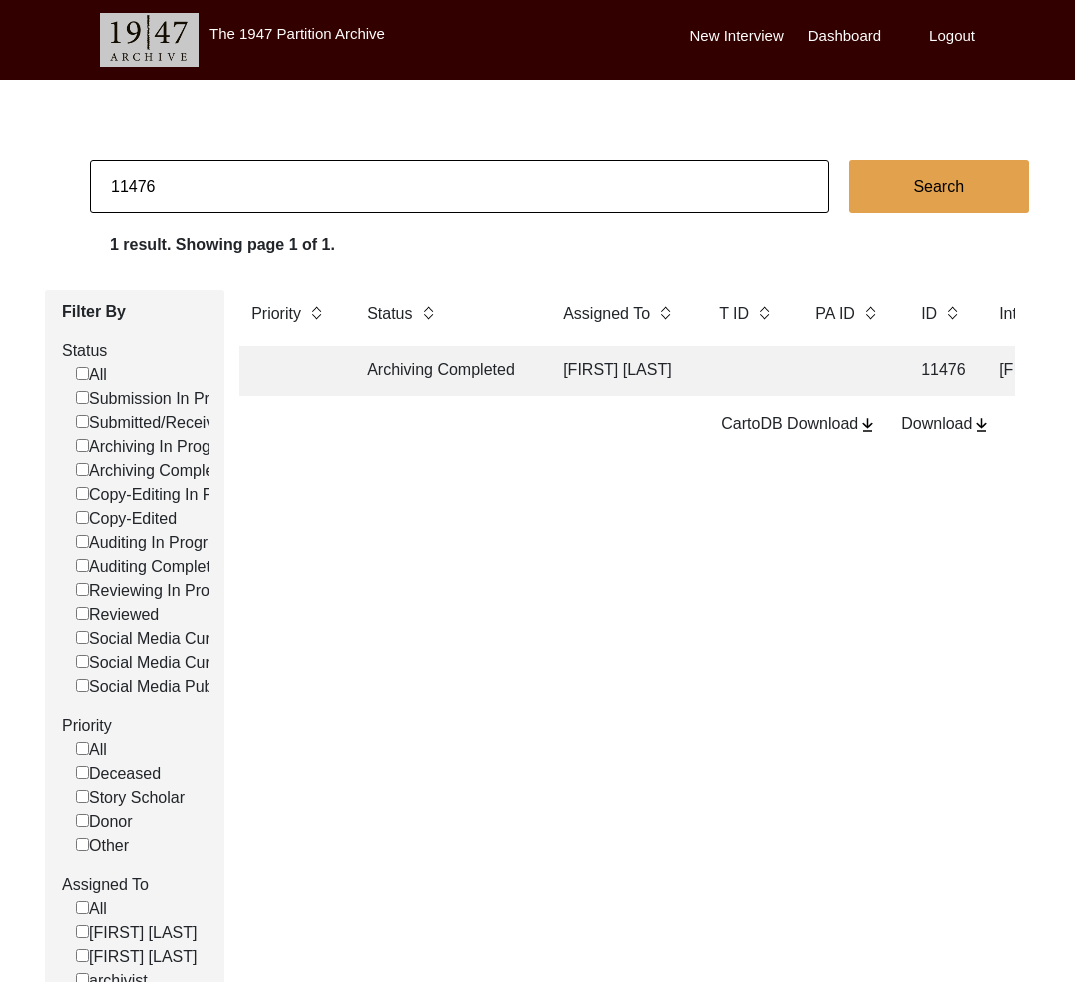 click on "Archiving Completed" at bounding box center [445, 371] 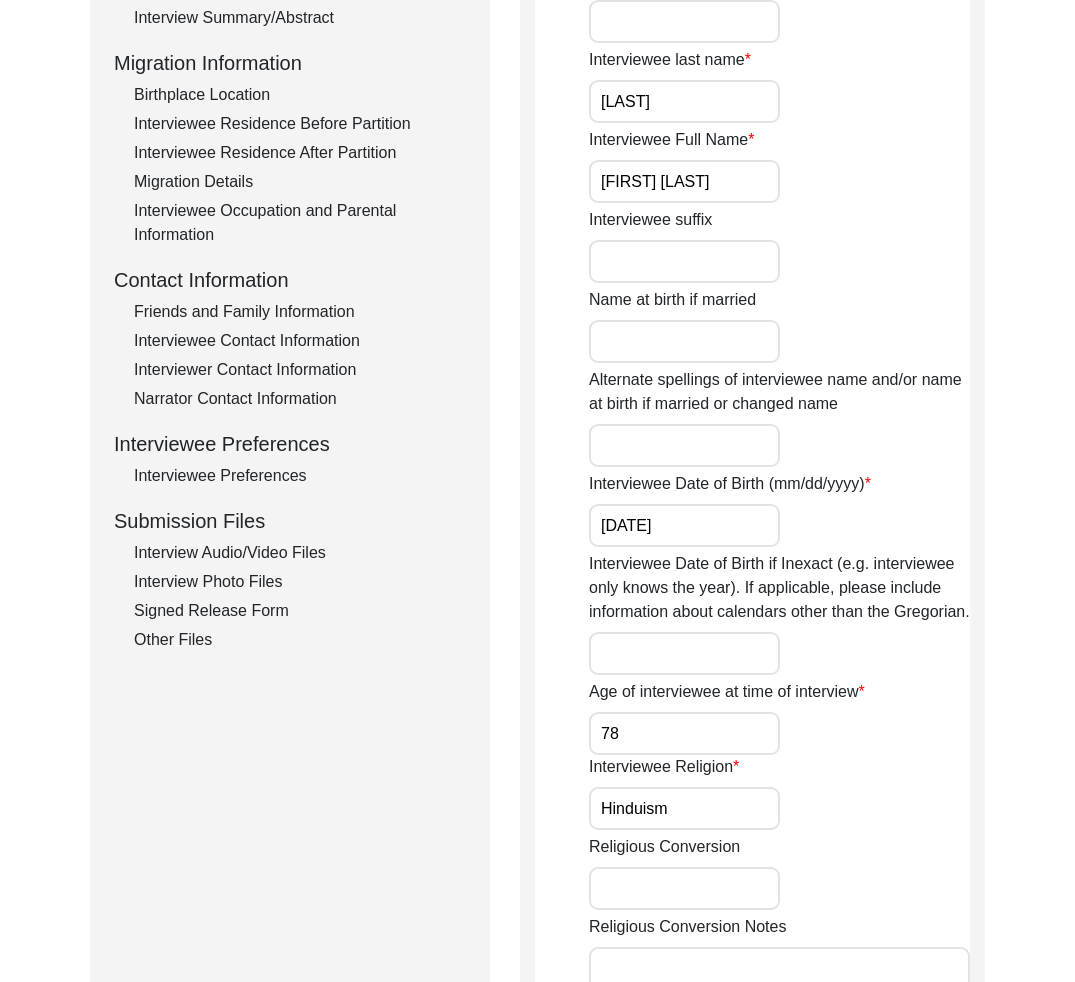 click on "Interview Audio/Video Files" at bounding box center (300, 553) 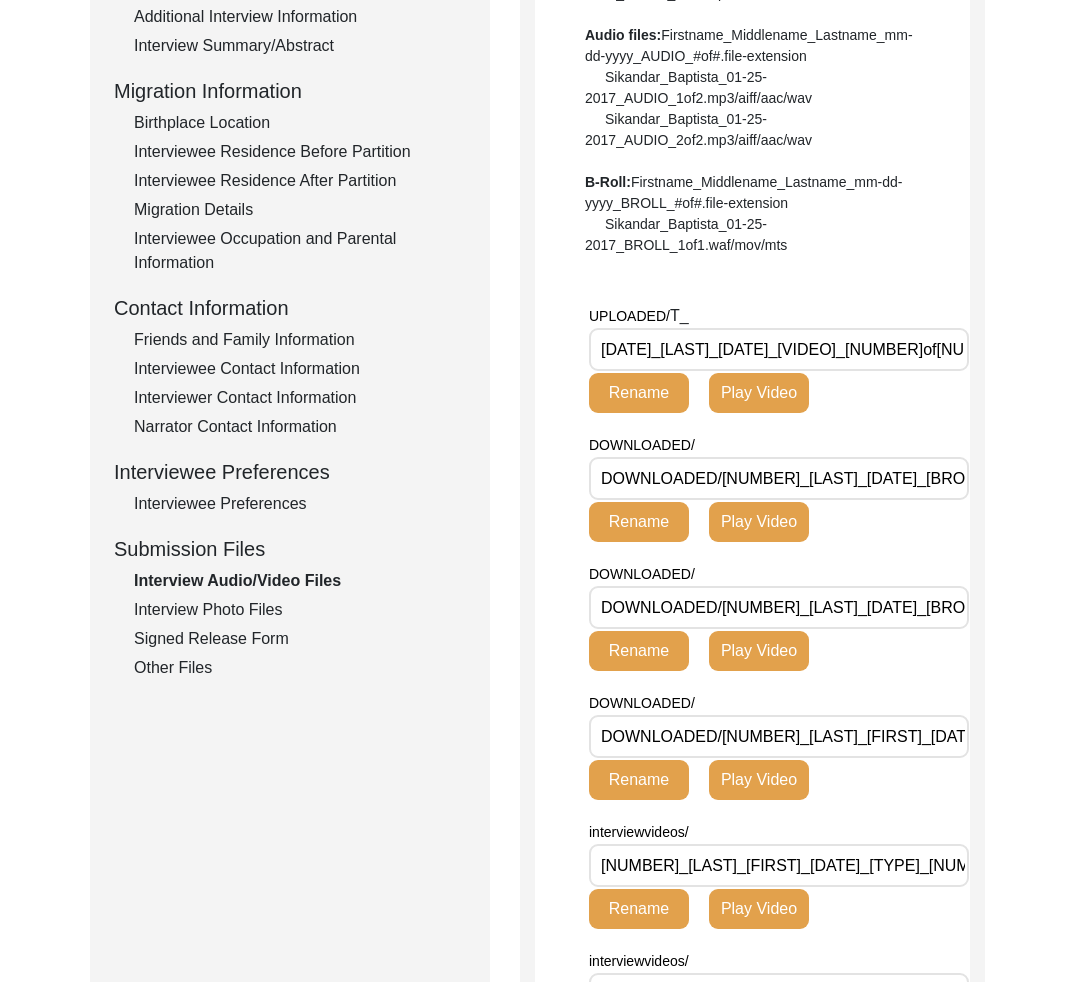 scroll, scrollTop: 492, scrollLeft: 0, axis: vertical 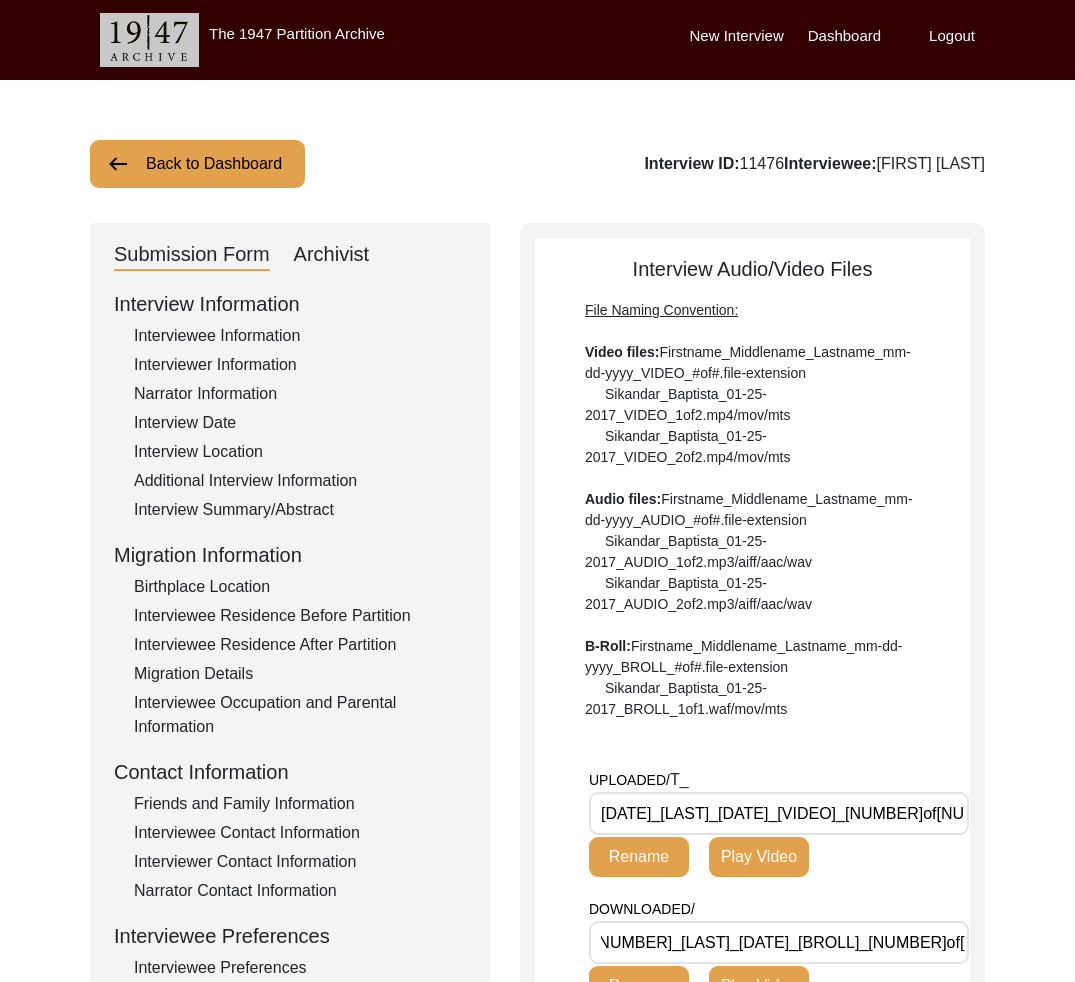 click on "Sabitri_Pal_01-21-2025_VIDEO_1of2.MOV" at bounding box center (779, 813) 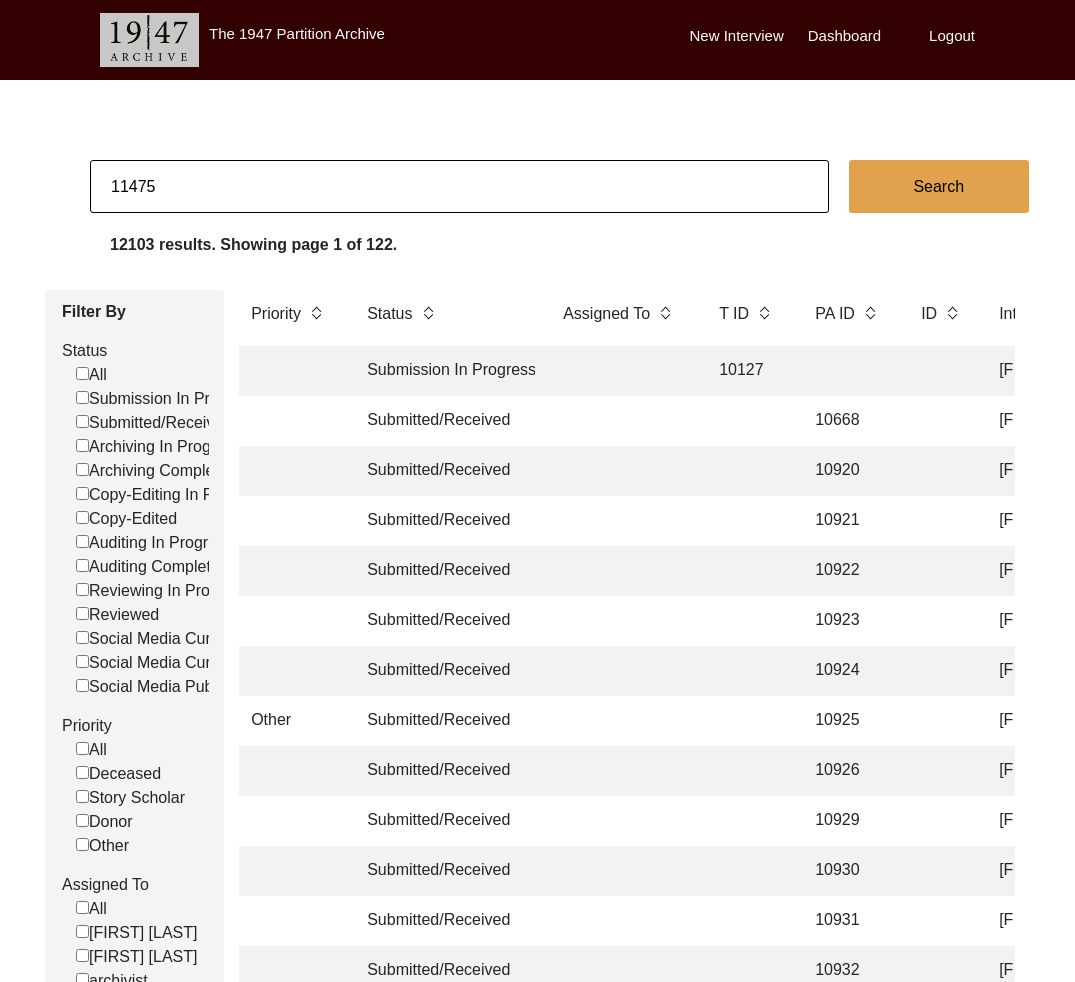 scroll, scrollTop: 116, scrollLeft: 0, axis: vertical 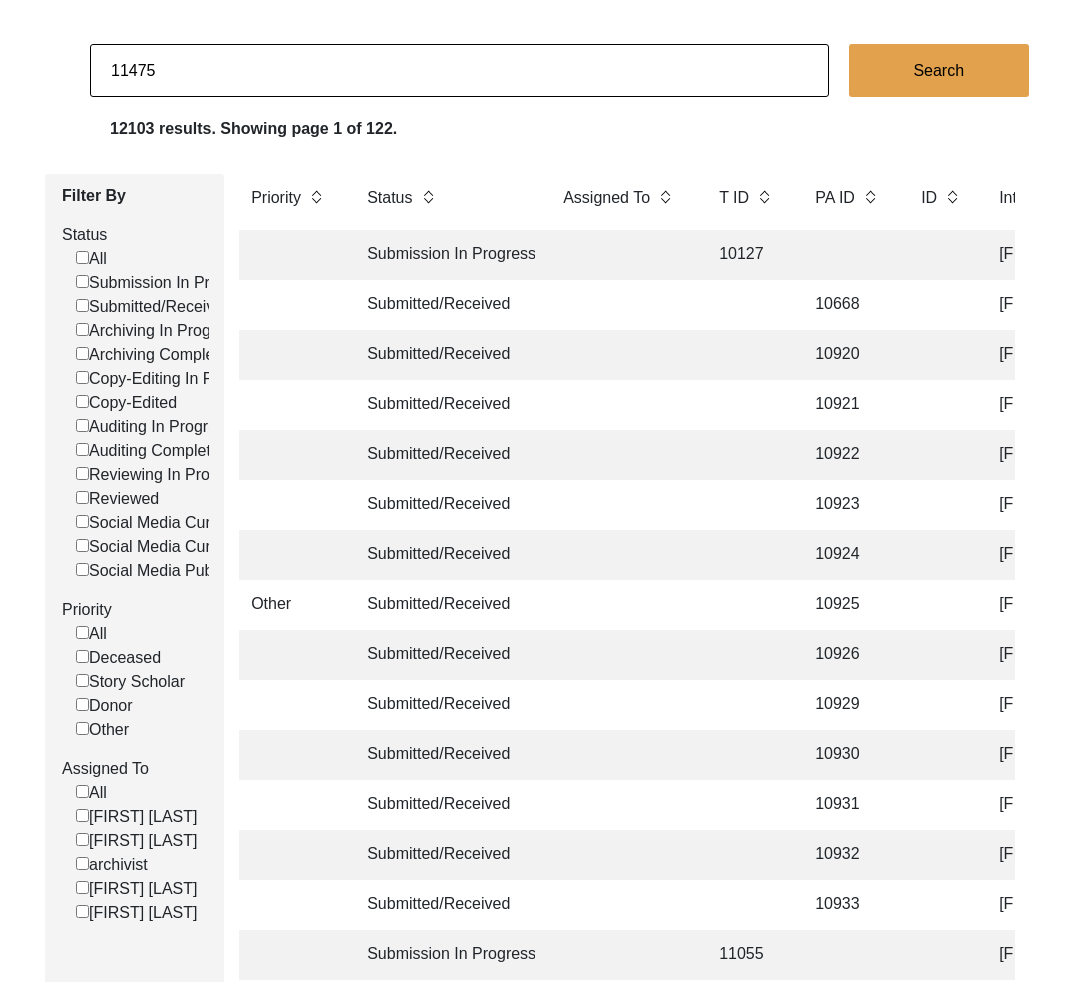 click on "11475" at bounding box center [459, 70] 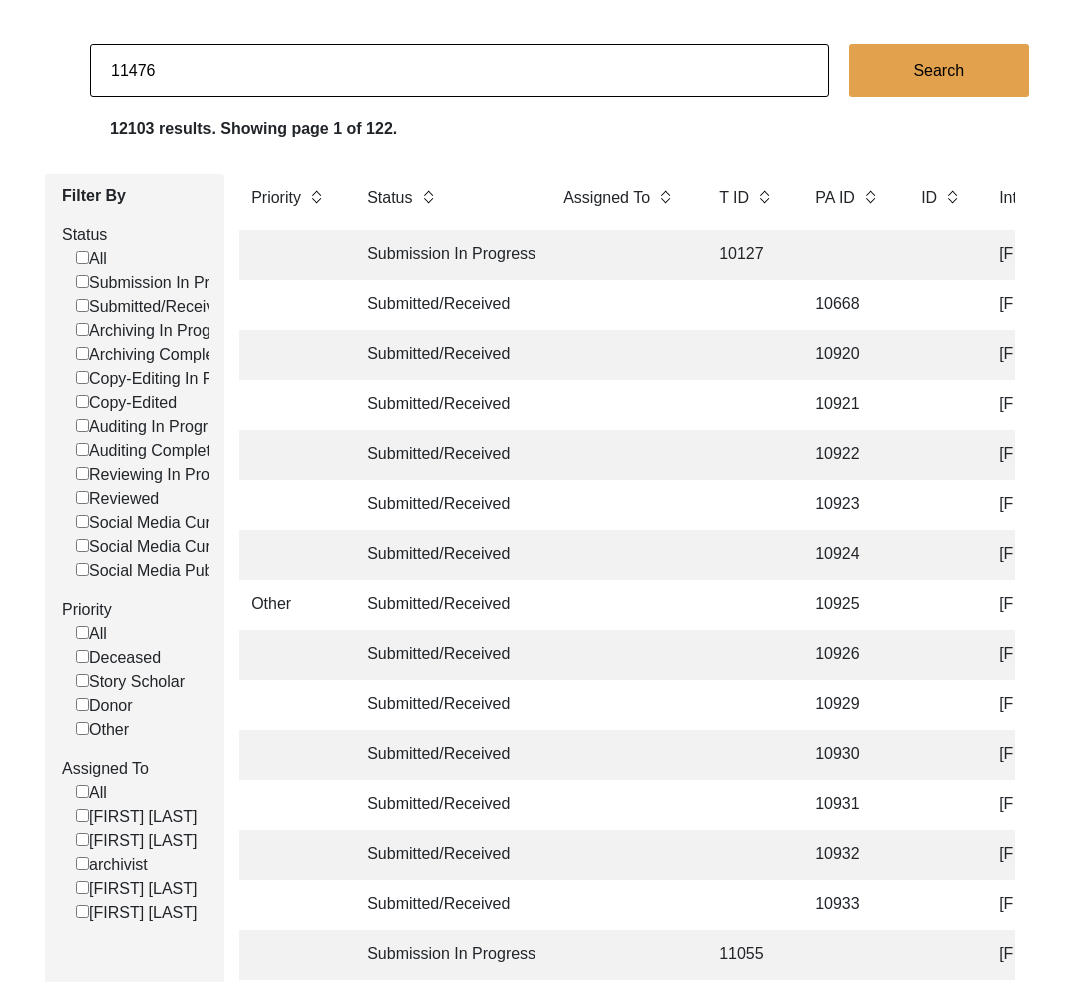 type on "11476" 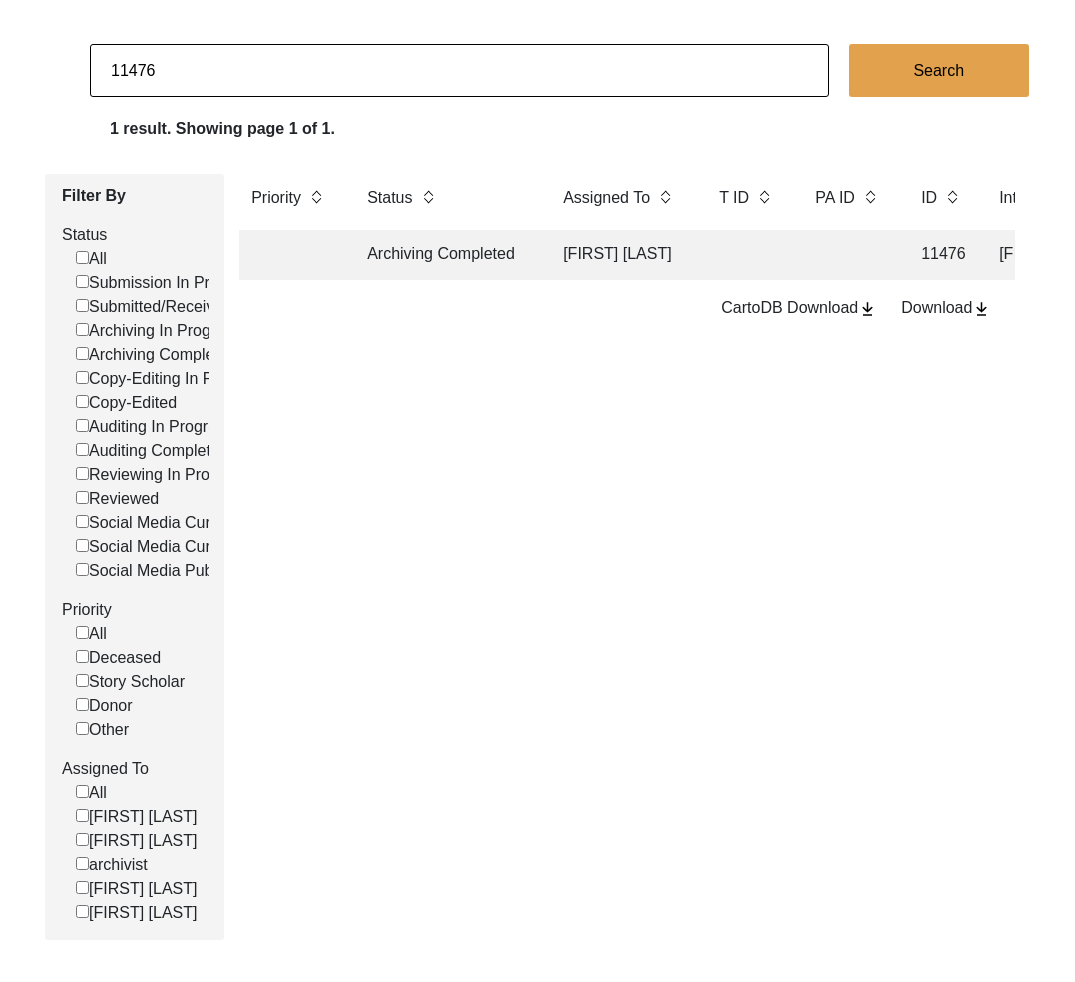 click on "Archiving Completed" at bounding box center (445, 255) 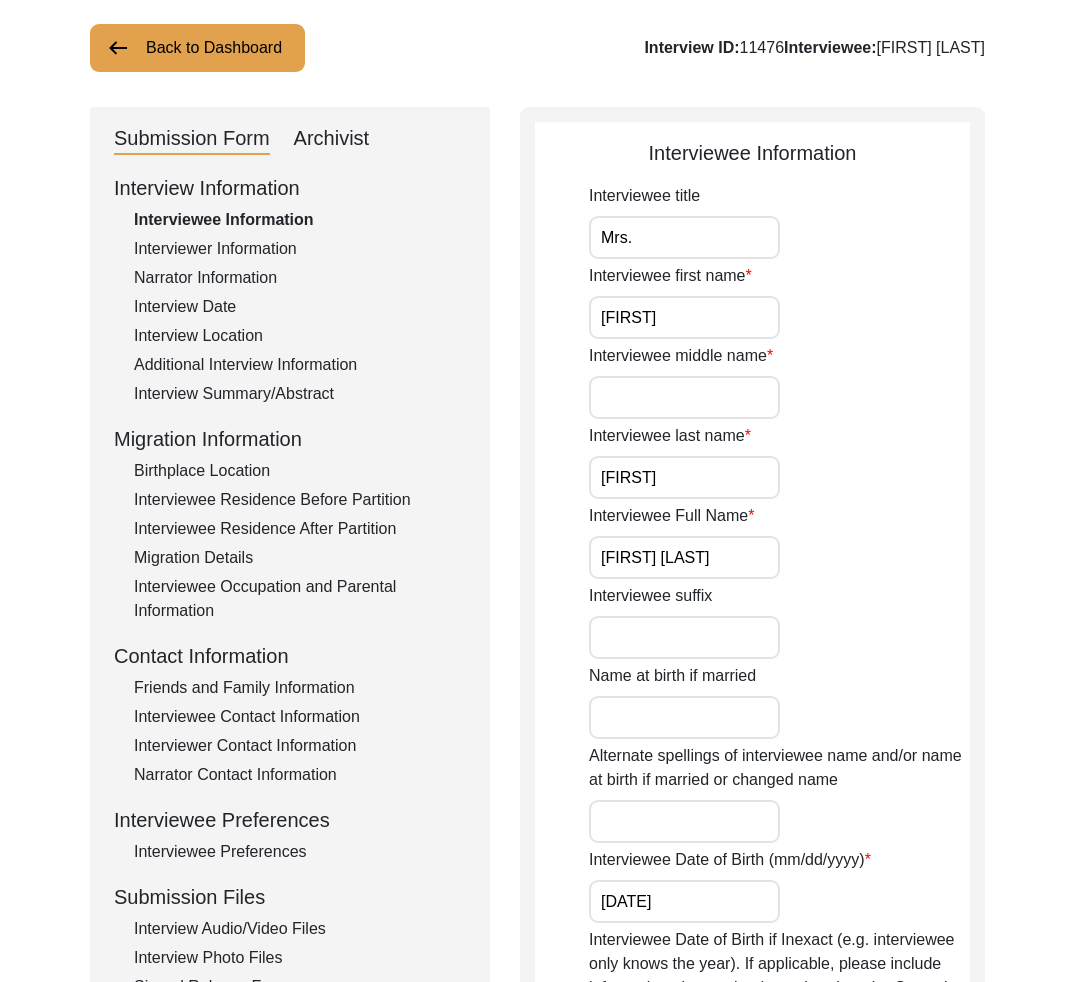 click on "Back to Dashboard  Interview ID:  11477  Interviewee:  [FIRST] [LAST]   Submission Form   Archivist   Interview Information   Interviewee Information   Interviewer Information   Narrator Information   Interview Date   Interview Location   Additional Interview Information   Interview Summary/Abstract   Migration Information   Birthplace Location   Interviewee Residence Before Partition   Interviewee Residence After Partition   Migration Details   Interviewee Occupation and Parental Information   Contact Information   Friends and Family Information   Interviewee Contact Information   Interviewer Contact Information   Narrator Contact Information   Interviewee Preferences   Interviewee Preferences   Submission Files   Interview Audio/Video Files   Interview Photo Files   Signed Release Form   Other Files   Interviewee Information
Interviewee title Mrs. Interviewee first name [FIRST] Interviewee middle name Interviewee last name [LAST] Interviewee Full Name [FIRST] [LAST] Interviewee suffix Name at birth if married" at bounding box center (537, 1014) 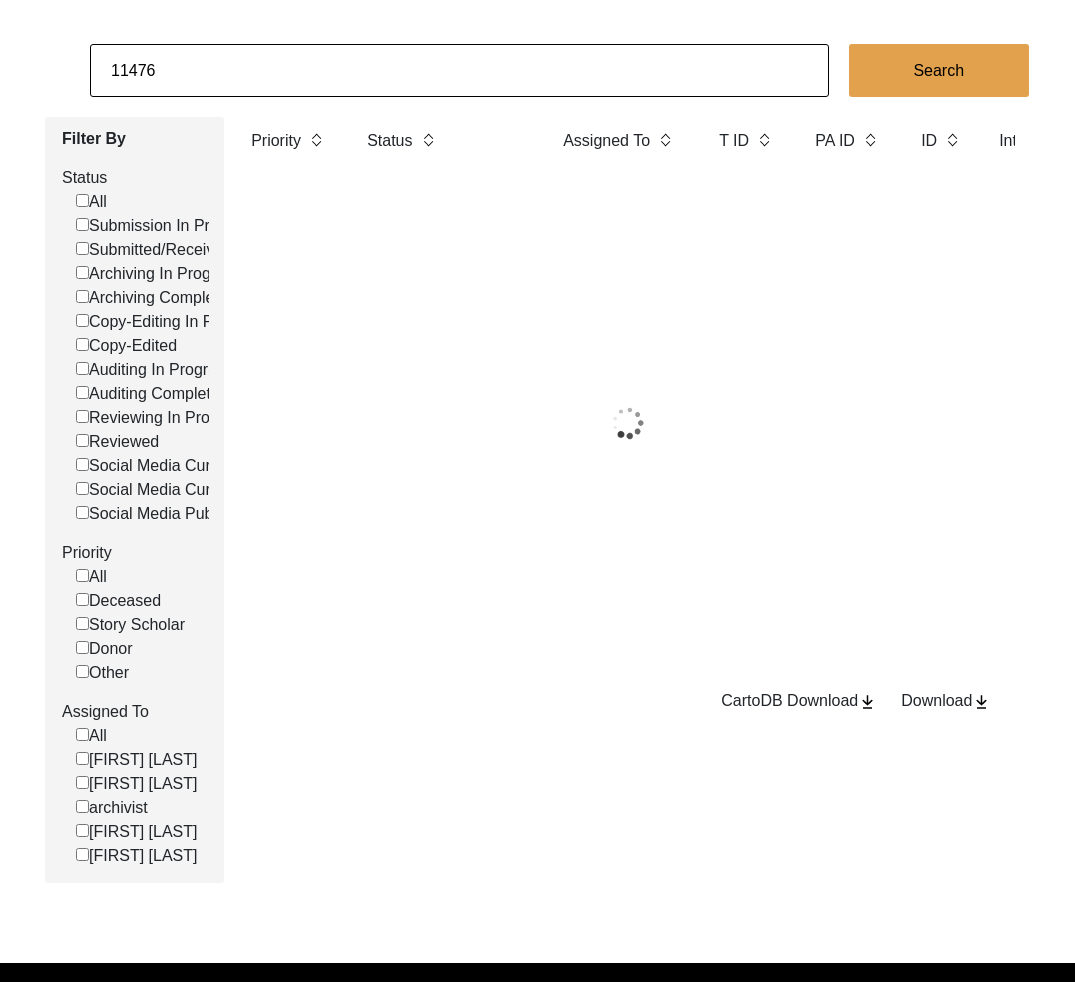 click on "11476" at bounding box center [459, 70] 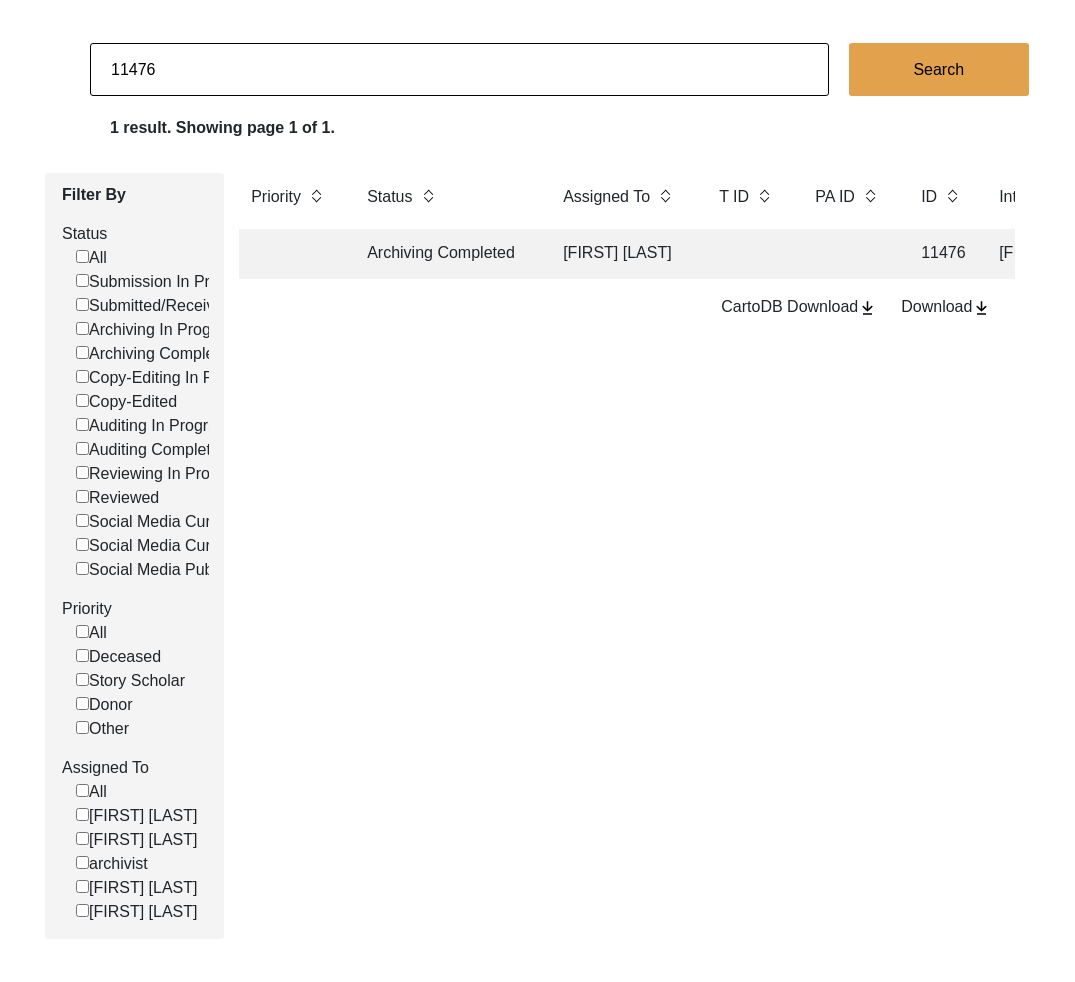 click on "11476" at bounding box center [459, 69] 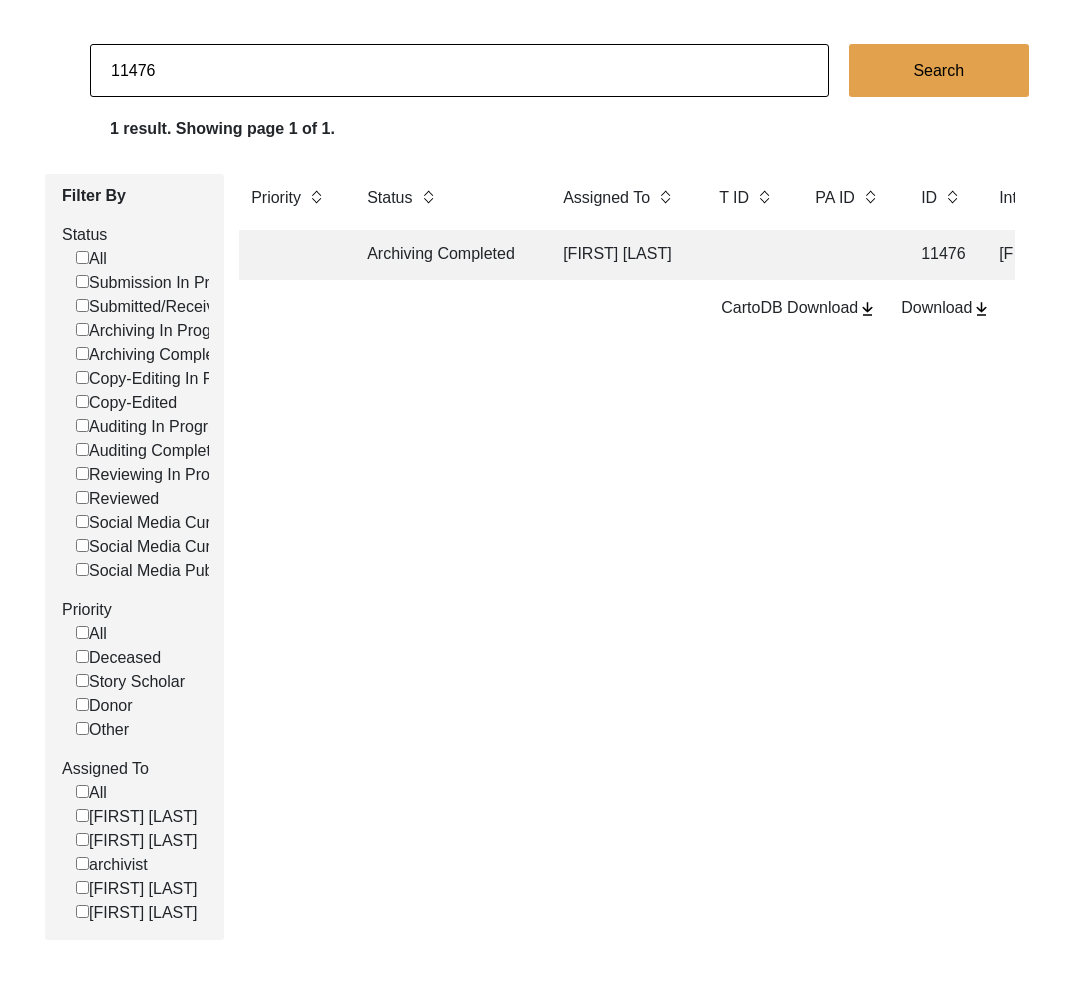 click on "11476" at bounding box center (459, 70) 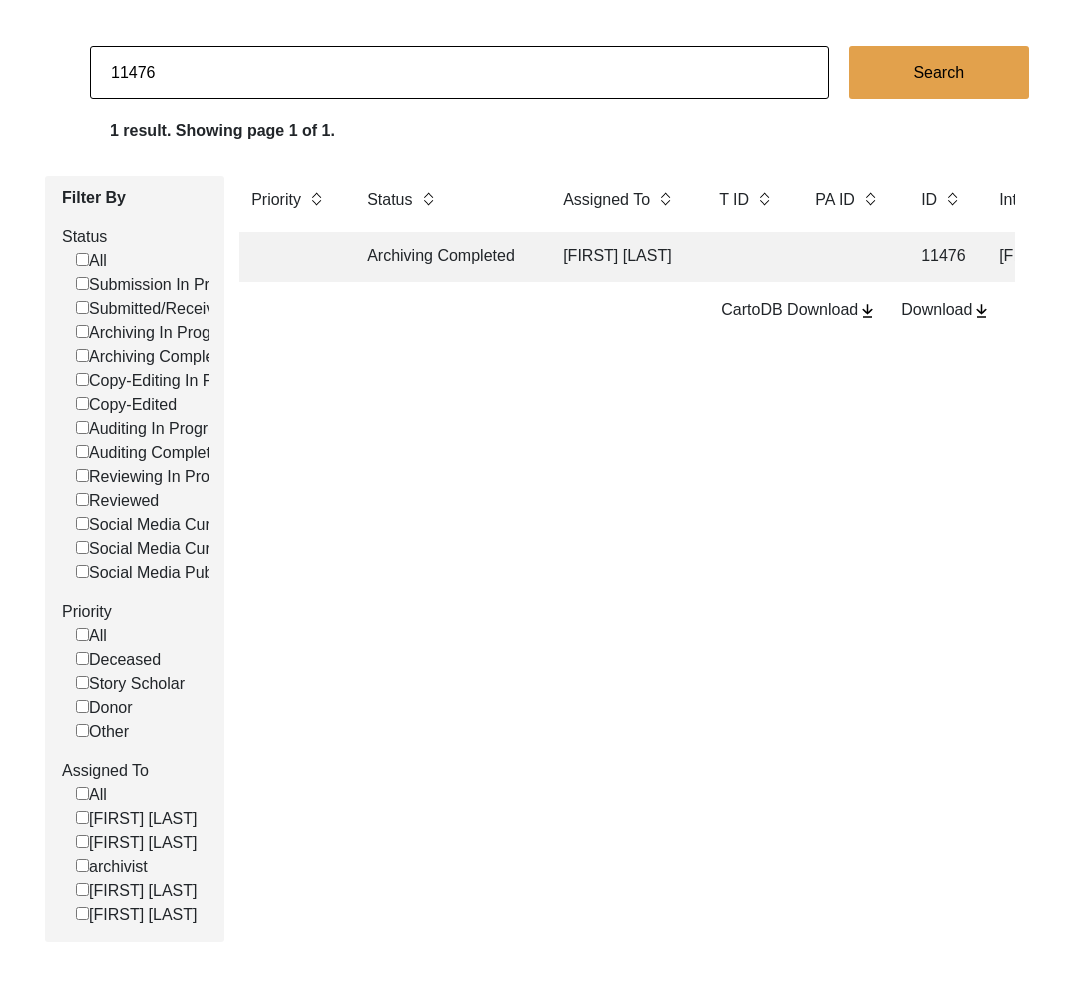 scroll, scrollTop: 112, scrollLeft: 0, axis: vertical 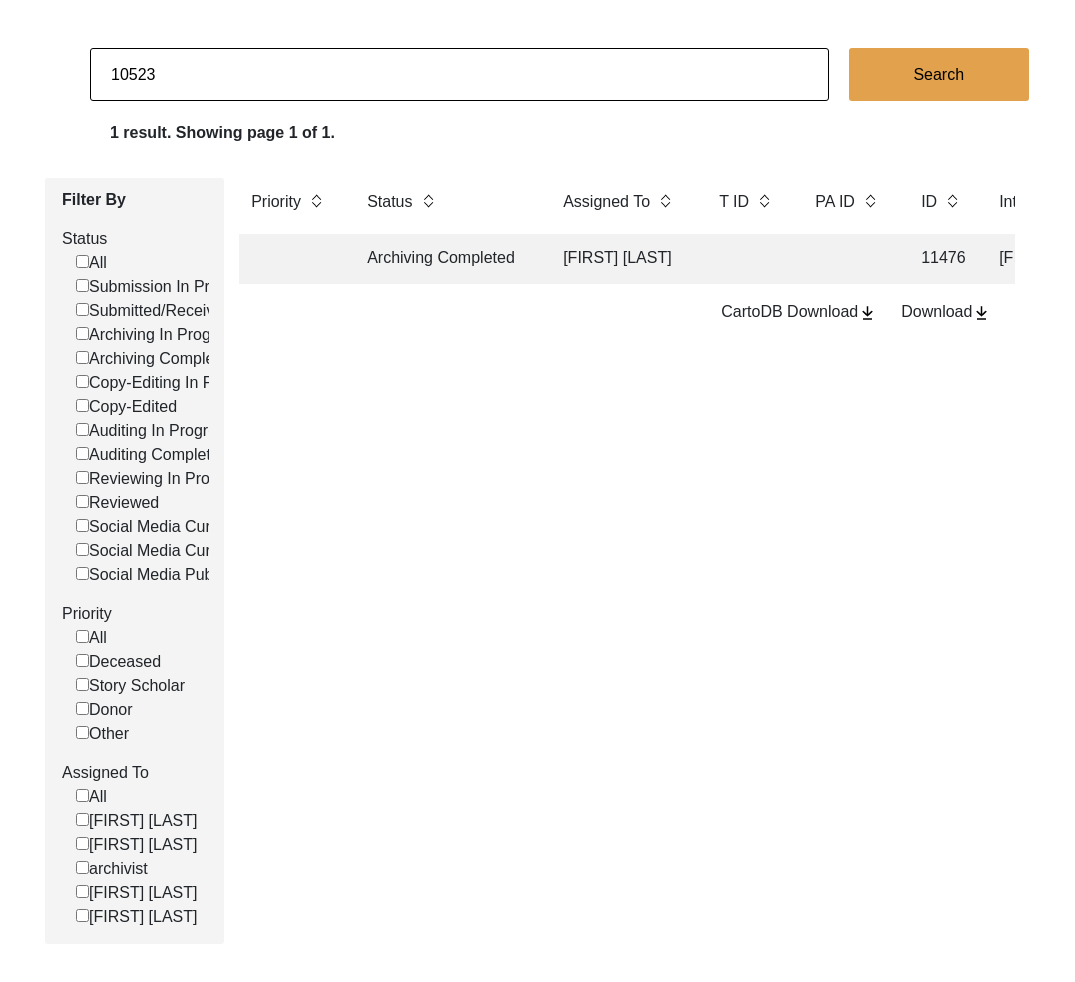type on "10523" 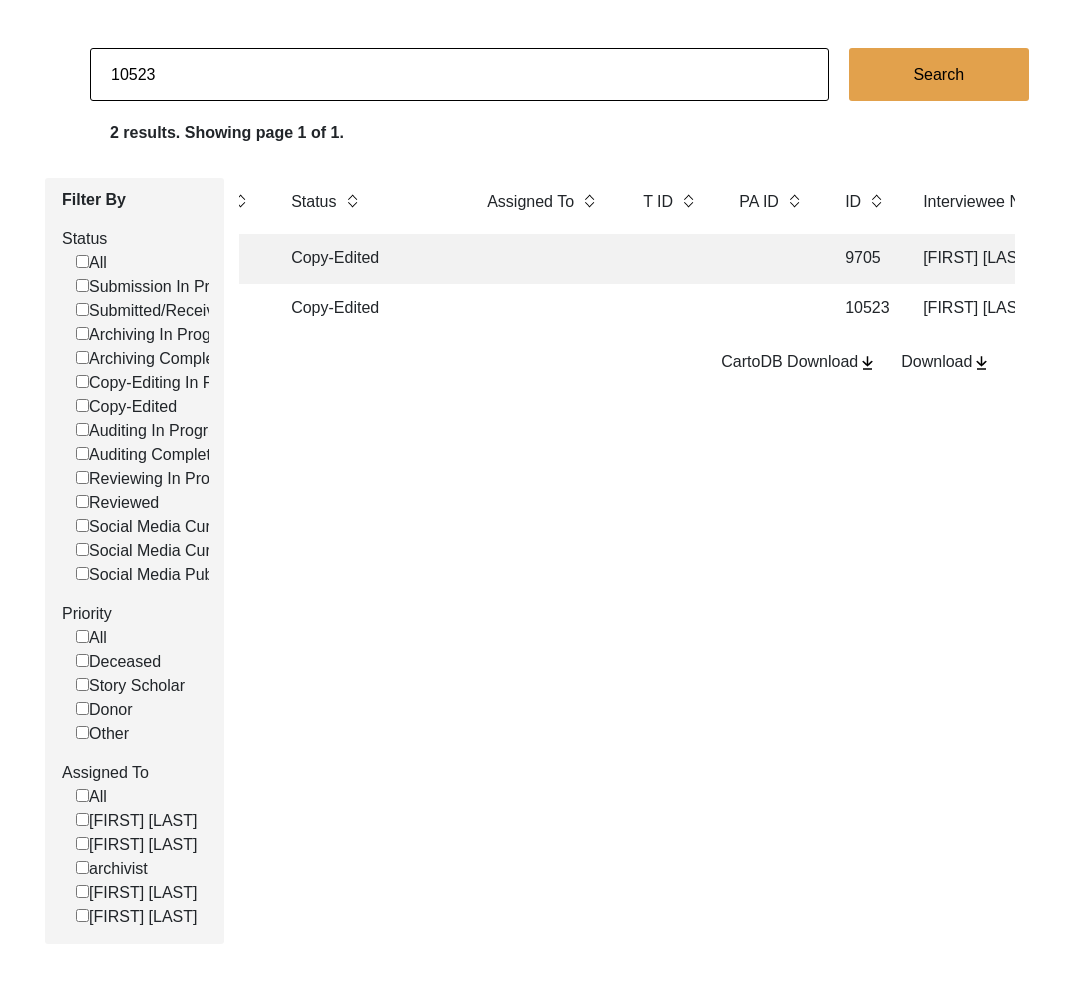 scroll, scrollTop: 0, scrollLeft: 145, axis: horizontal 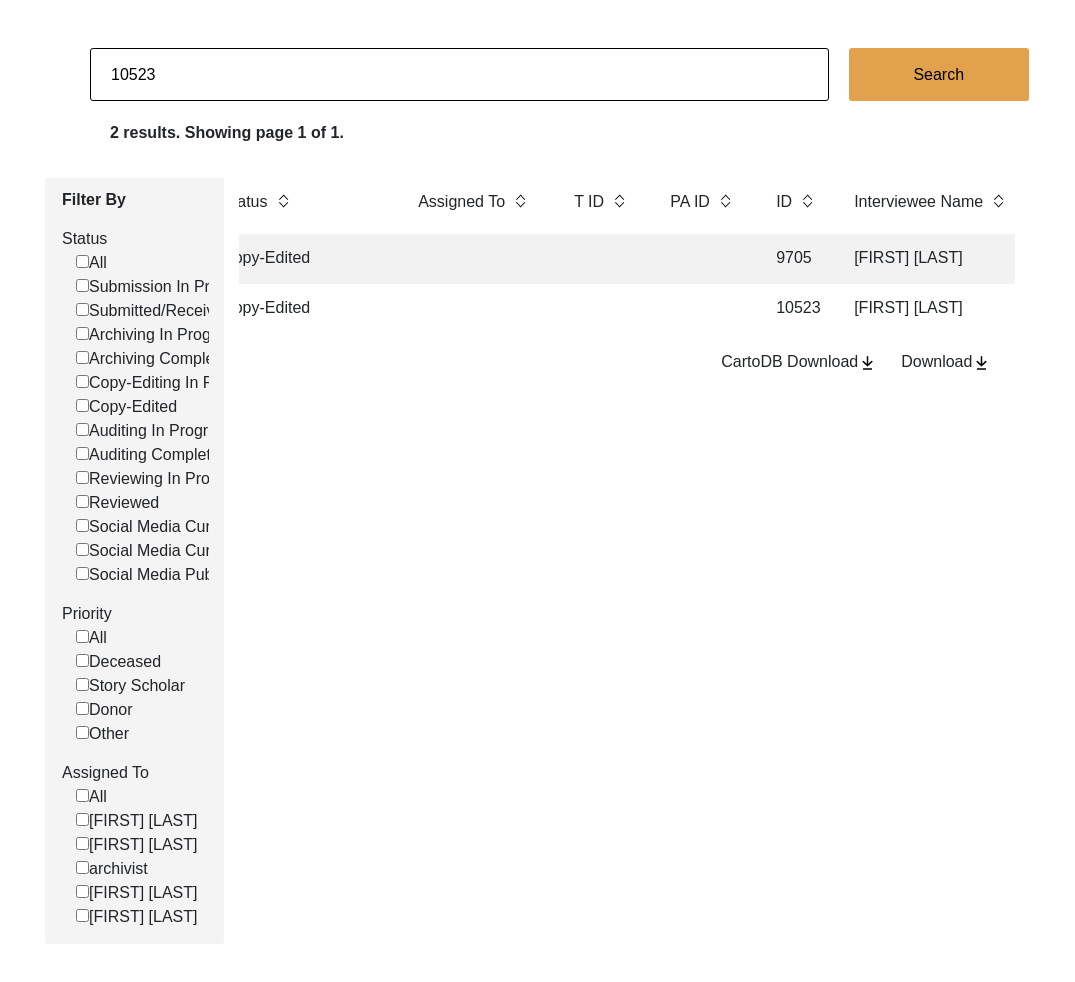 click at bounding box center [602, 259] 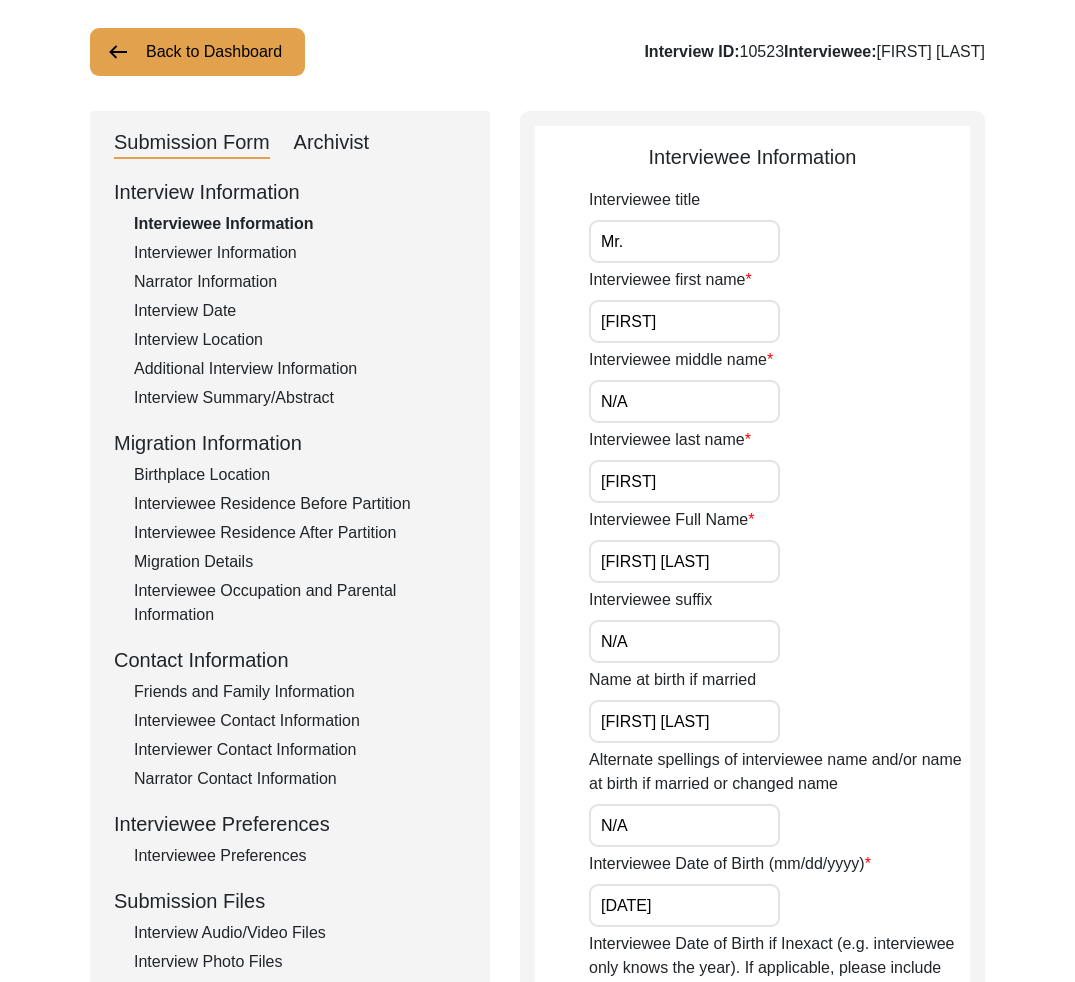 click on "Archivist" at bounding box center [332, 143] 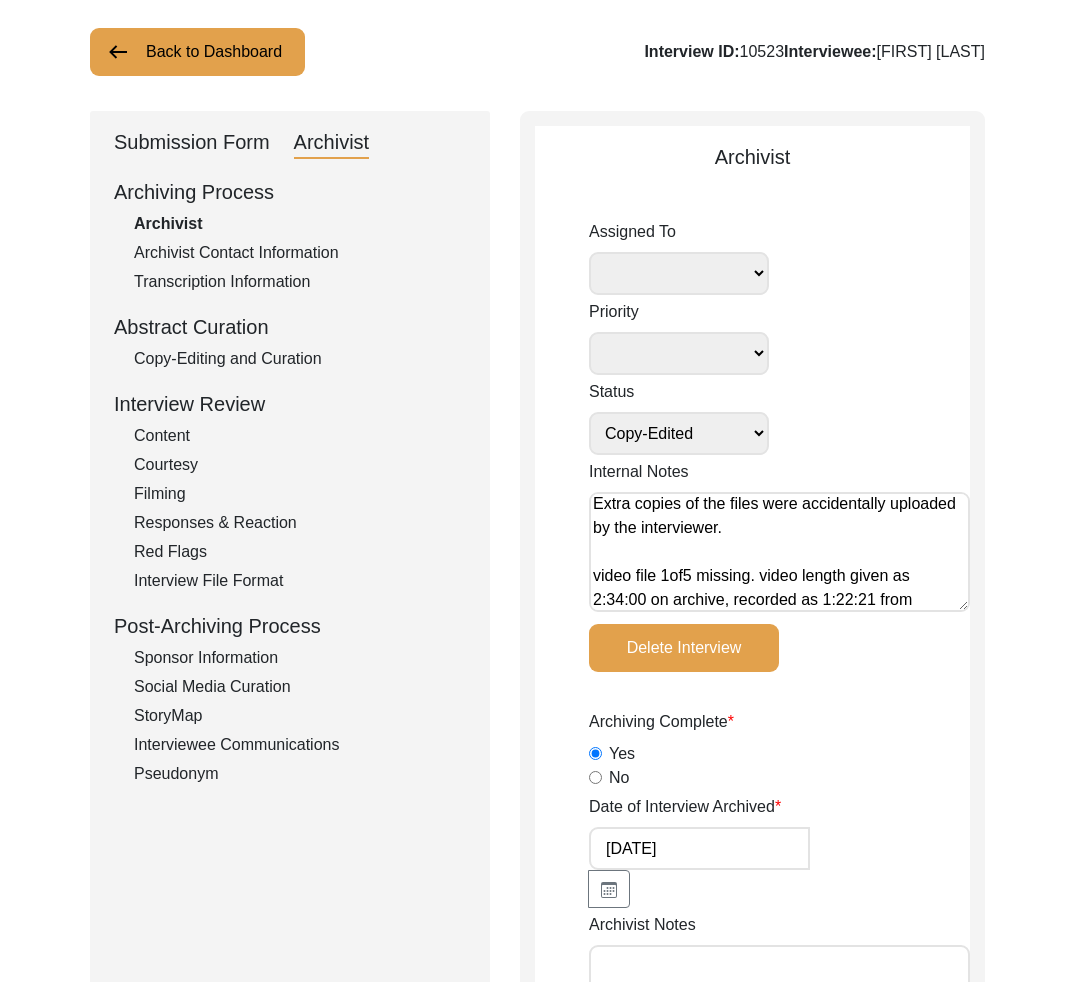 scroll, scrollTop: 0, scrollLeft: 0, axis: both 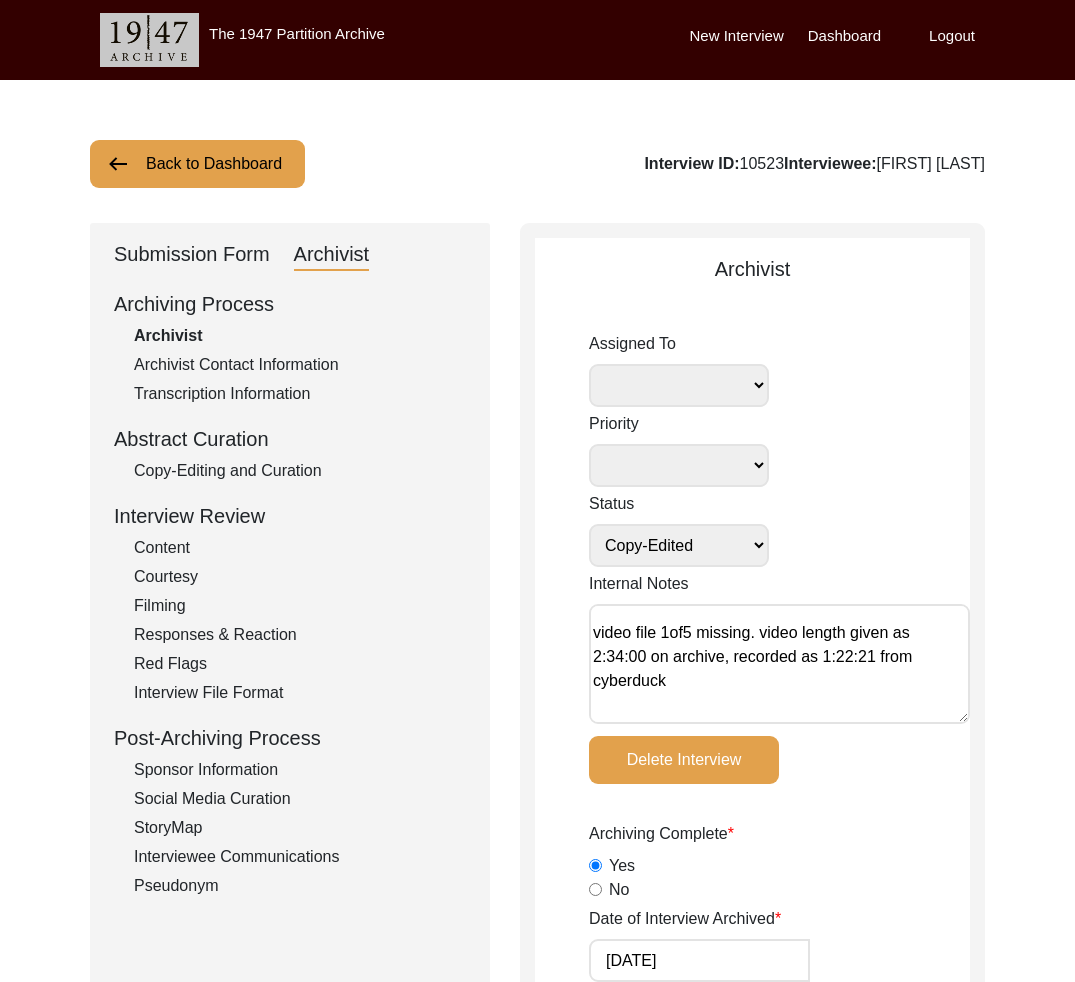 drag, startPoint x: 262, startPoint y: 144, endPoint x: 262, endPoint y: 158, distance: 14 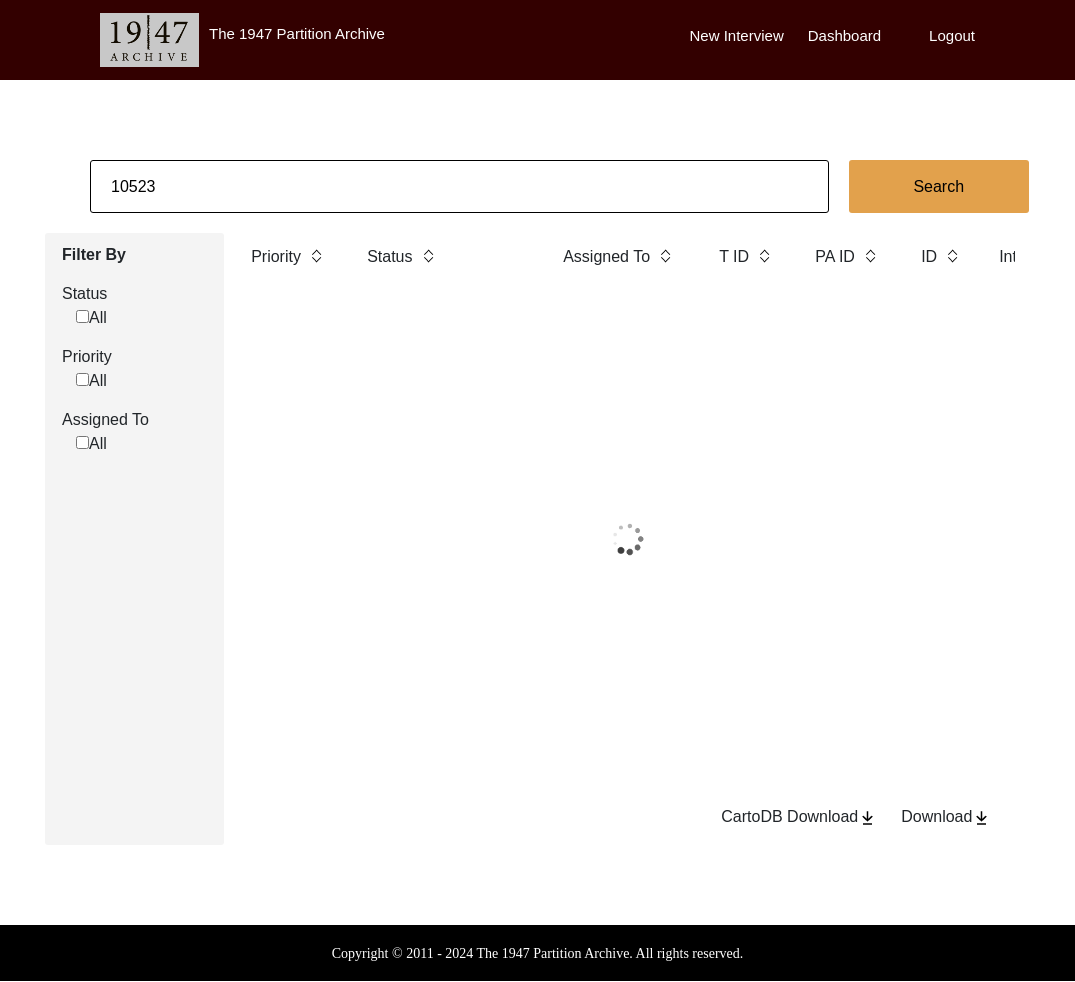 click on "10523" at bounding box center (459, 186) 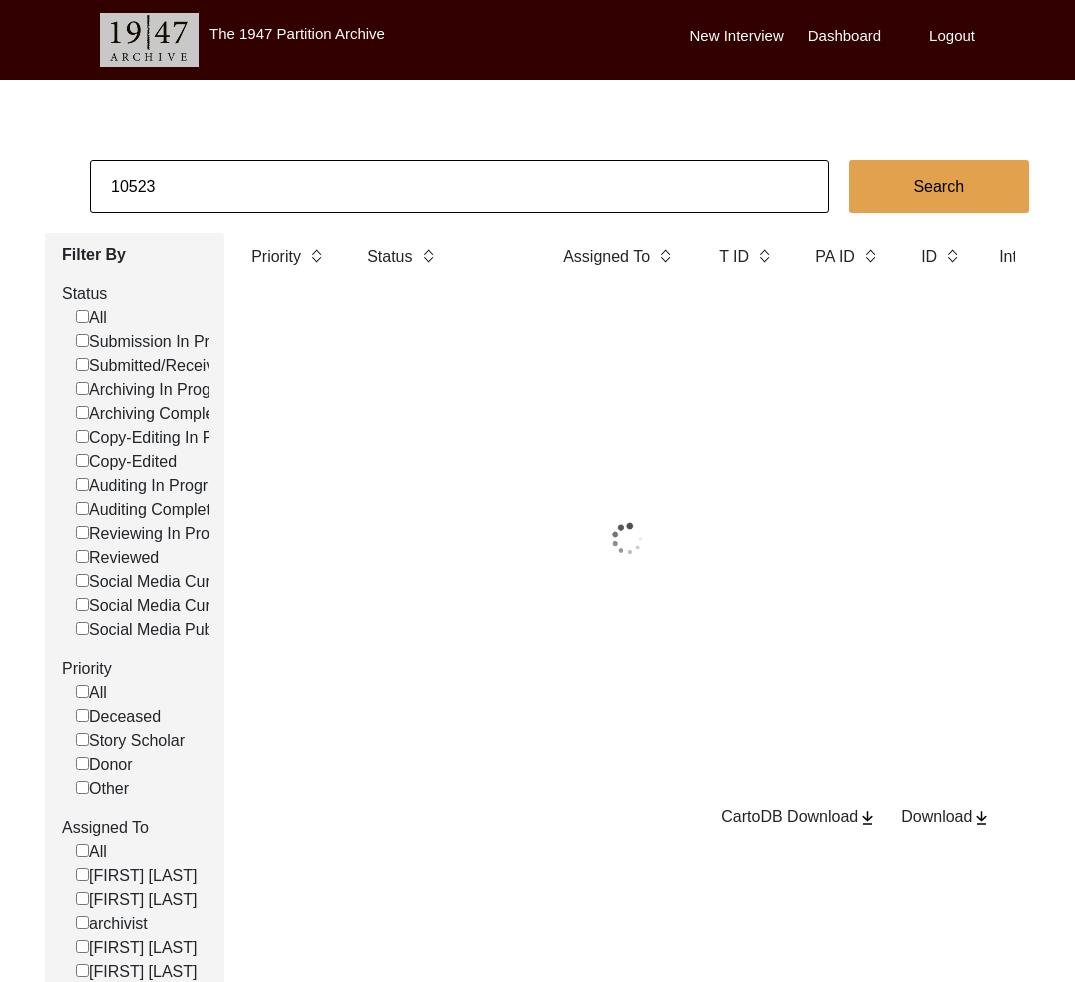 click on "10523" at bounding box center [459, 186] 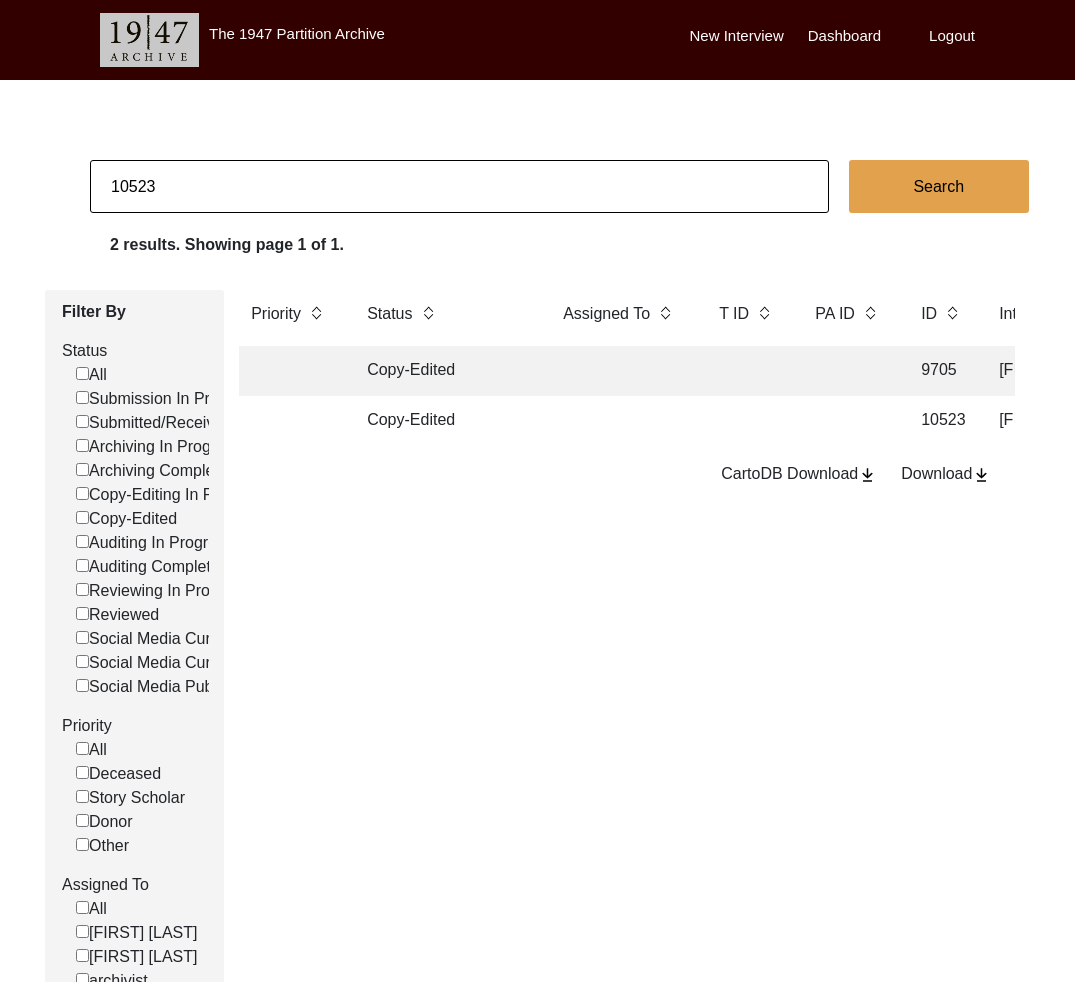 paste on "[FIRST] [LAST]" 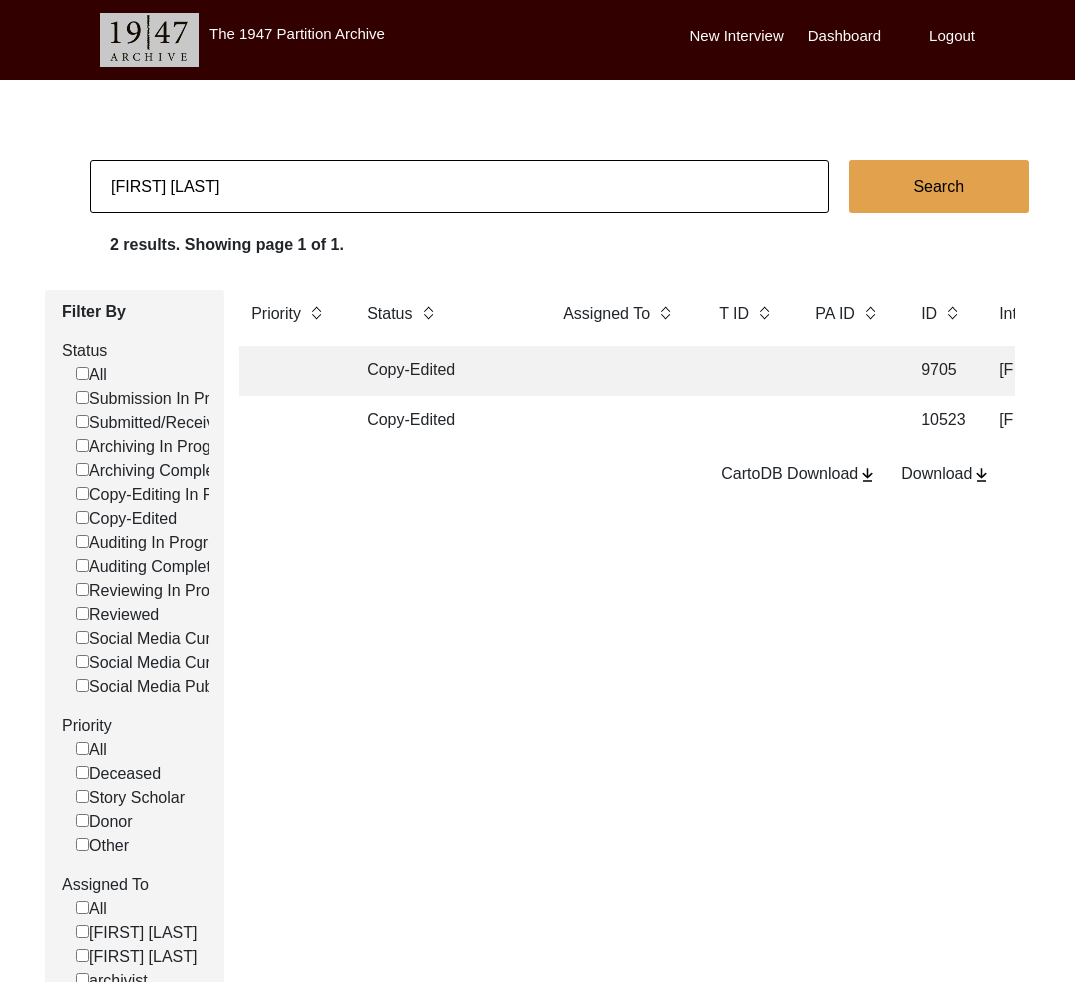 type on "[FIRST] [LAST]" 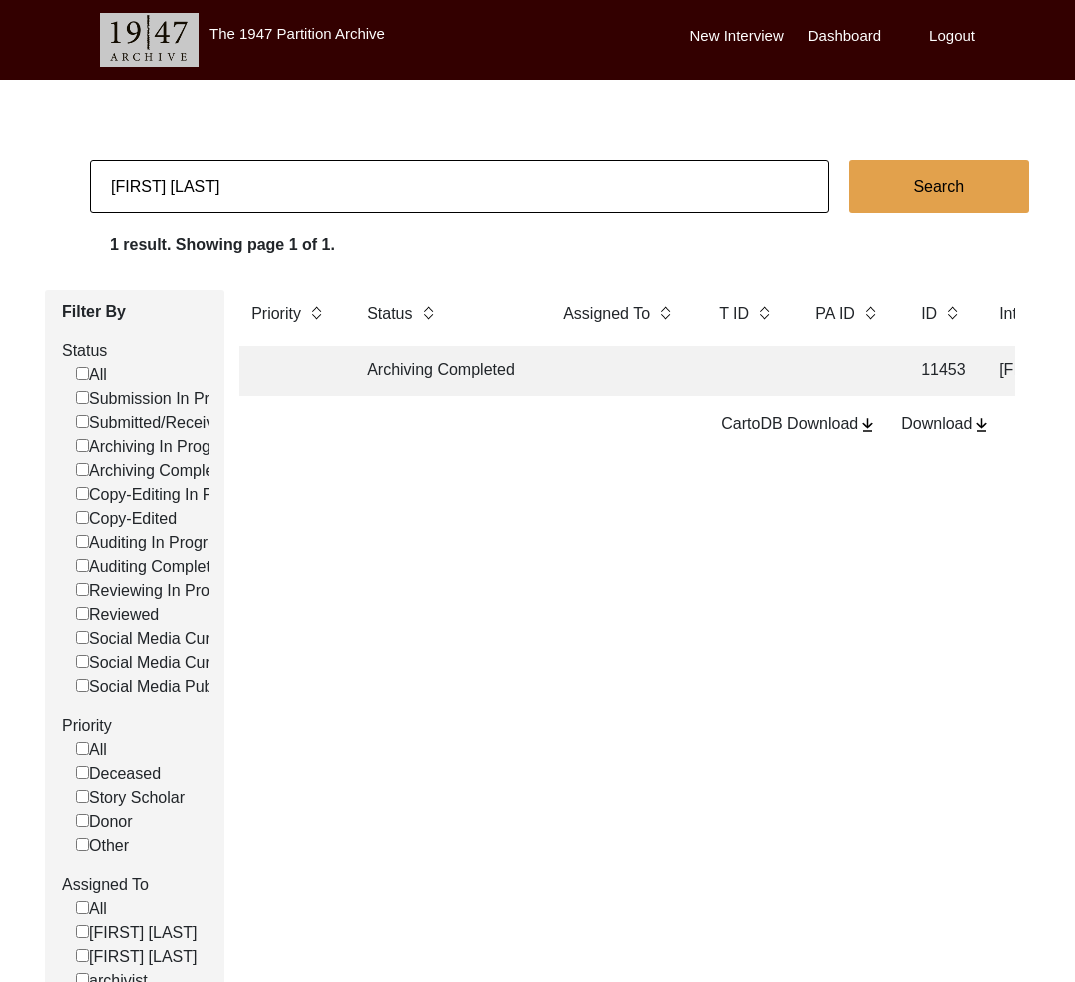 click at bounding box center [621, 371] 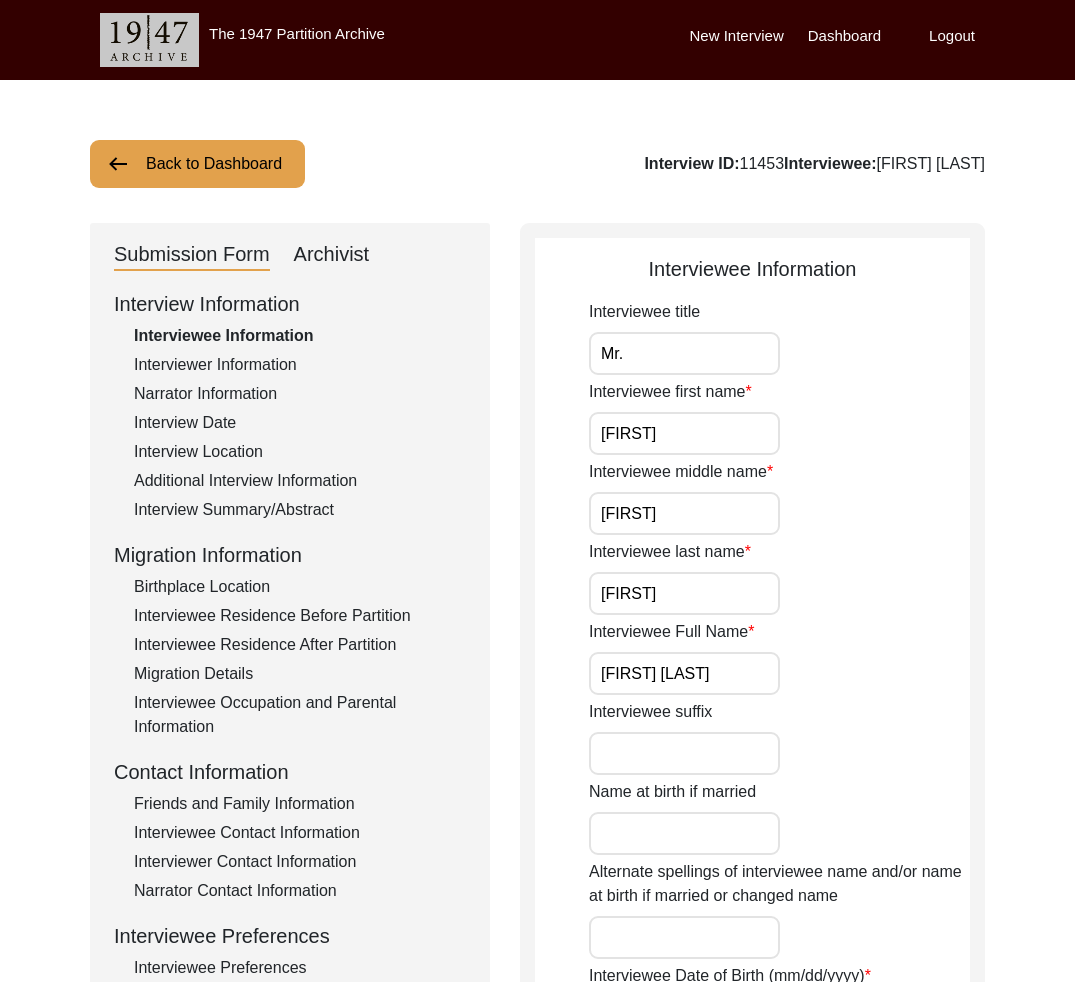 click on "Back to Dashboard" at bounding box center [197, 164] 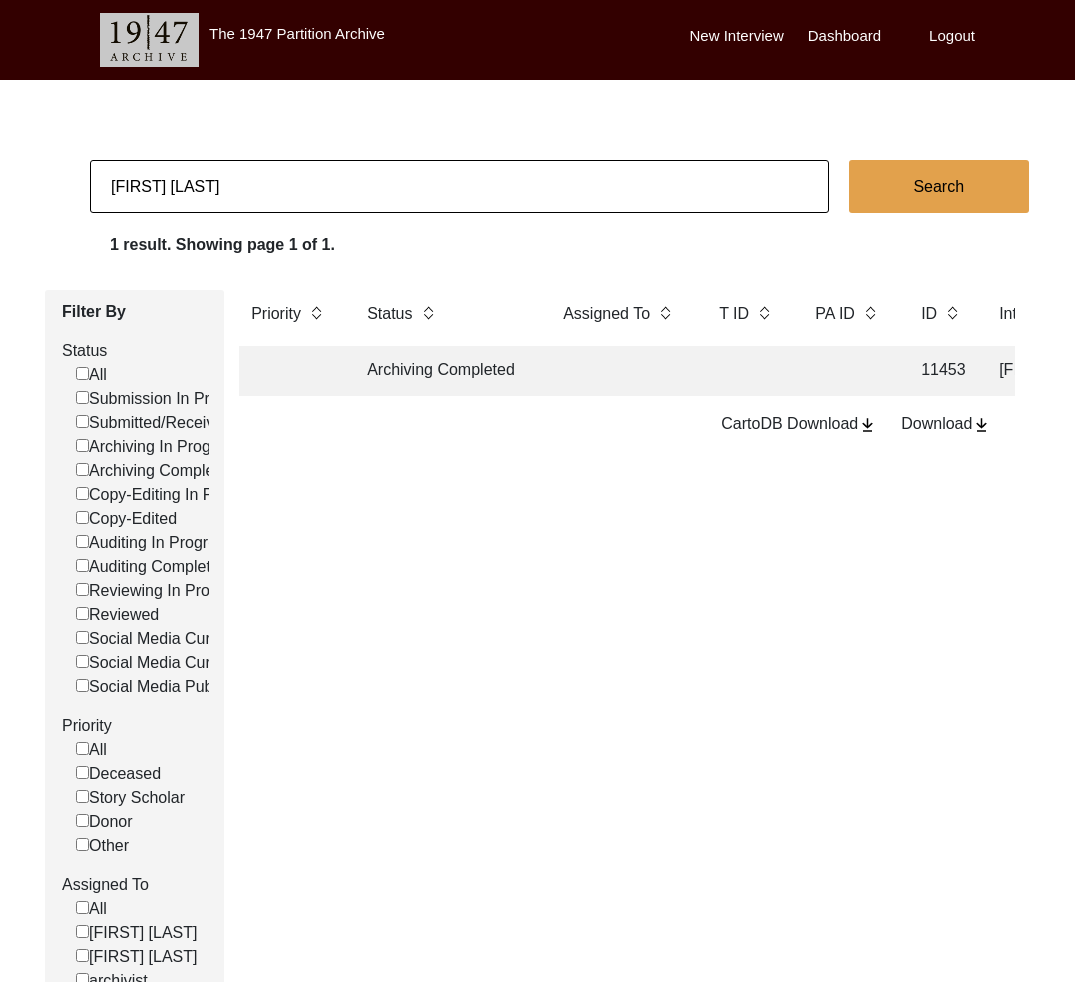 click on "[FIRST] [LAST]" at bounding box center (459, 186) 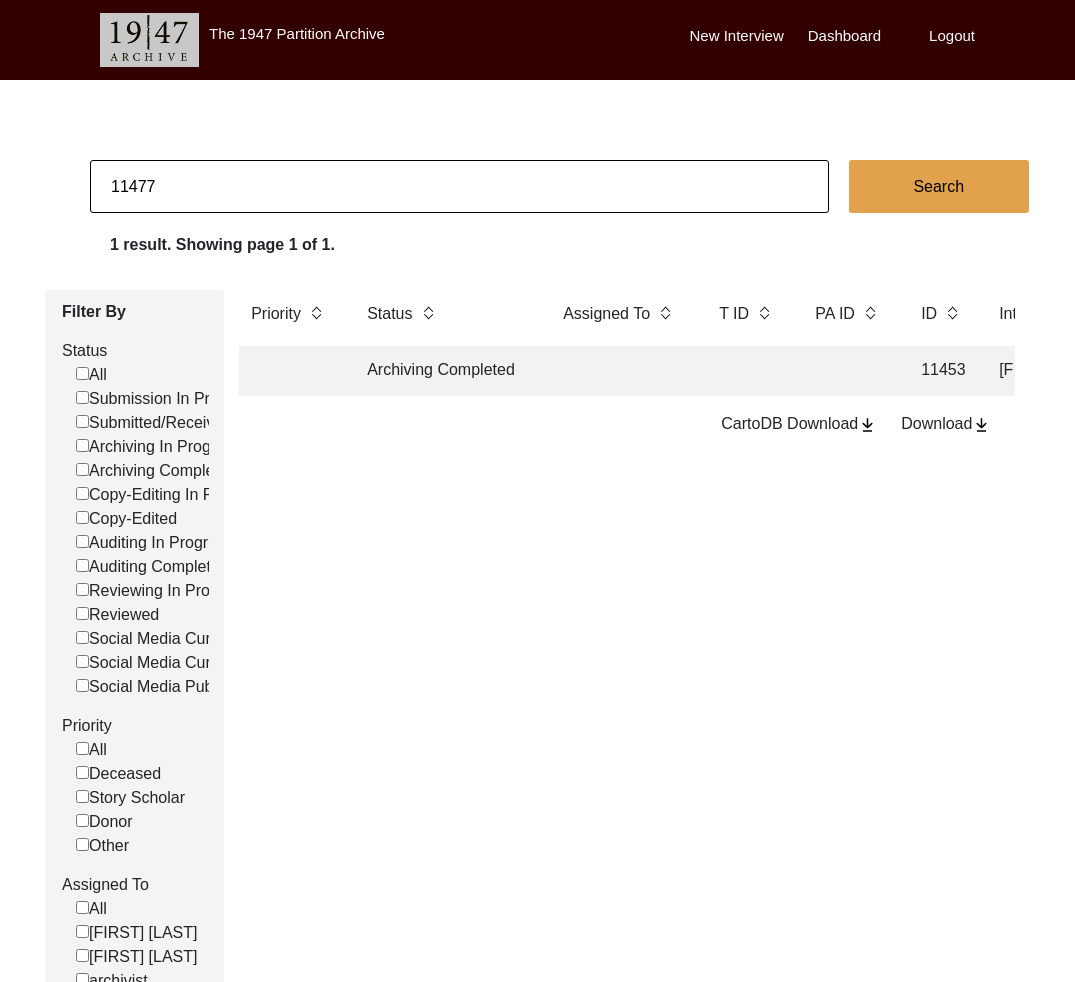 type on "11477" 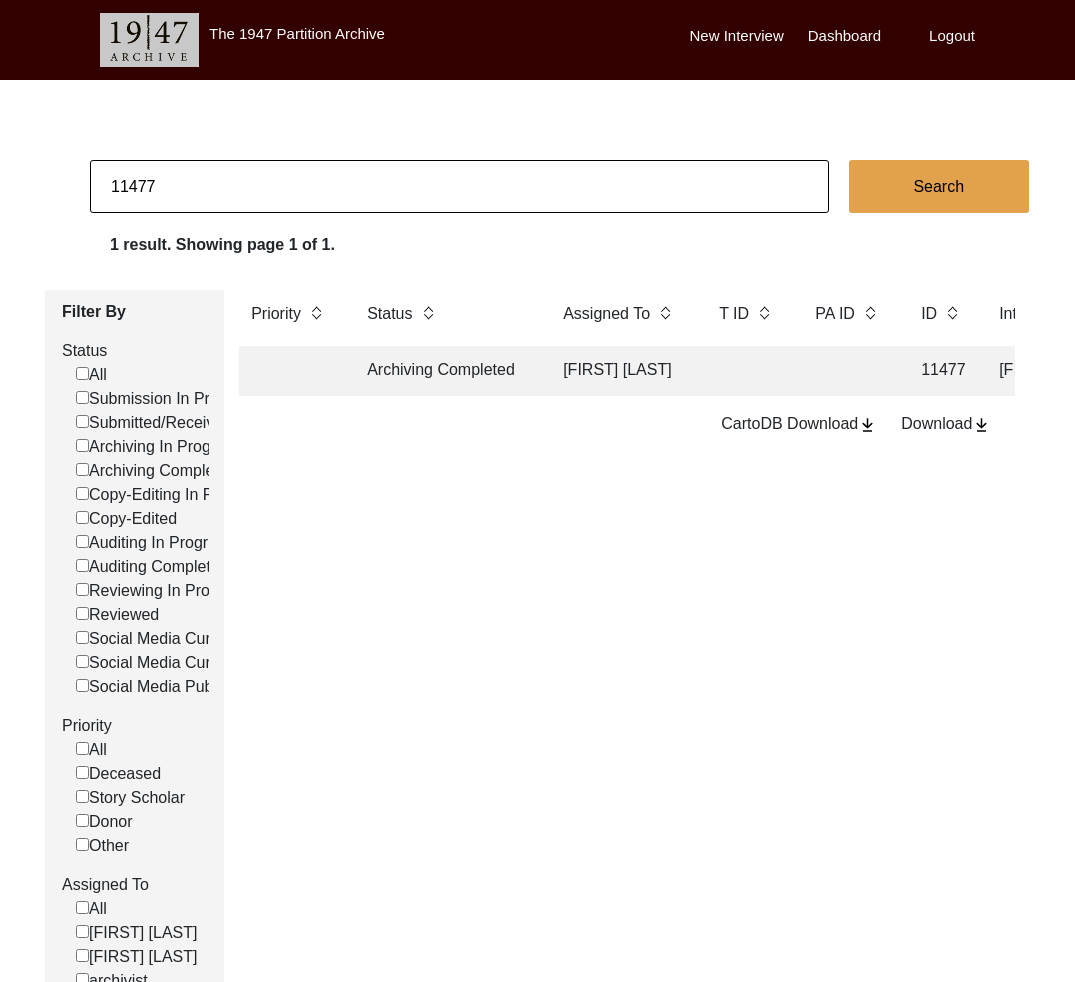 click on "Archiving Completed" at bounding box center (445, 371) 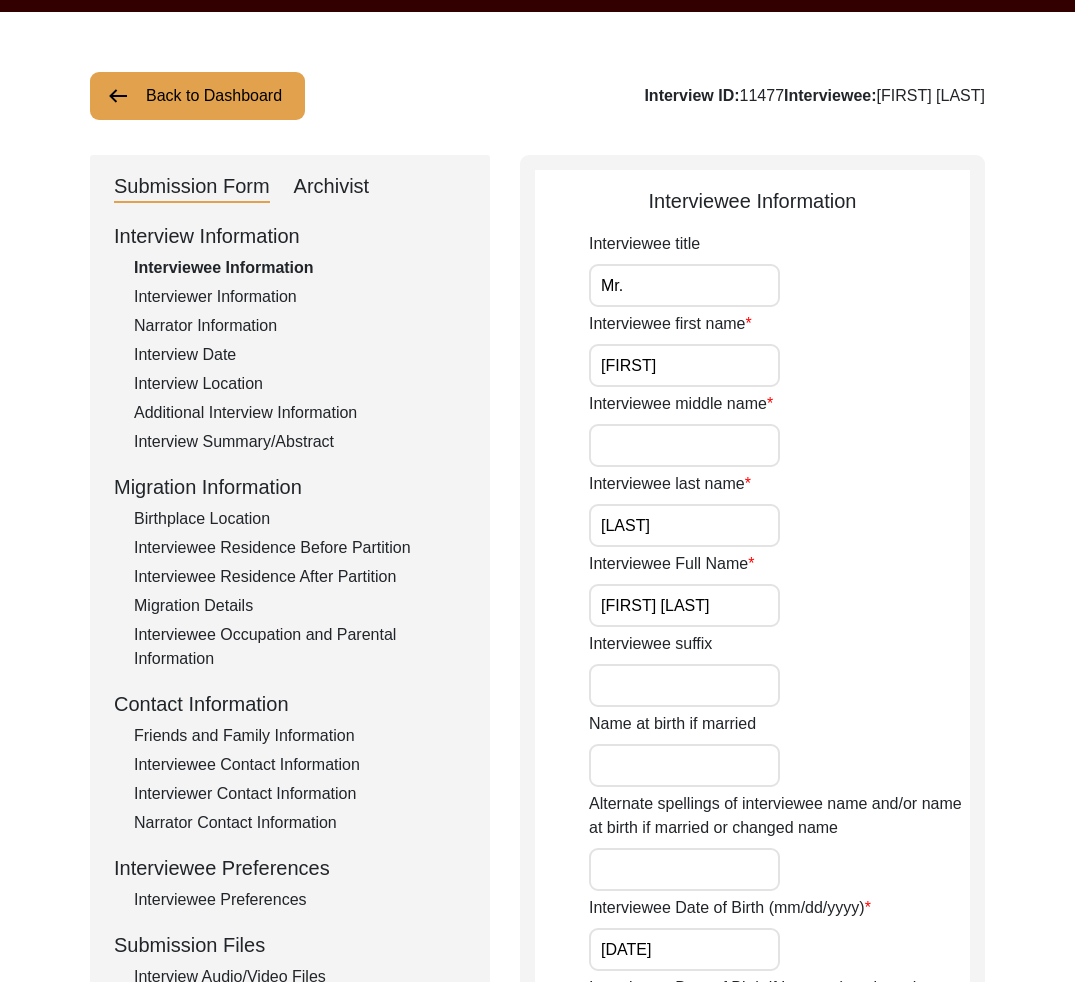 scroll, scrollTop: 132, scrollLeft: 0, axis: vertical 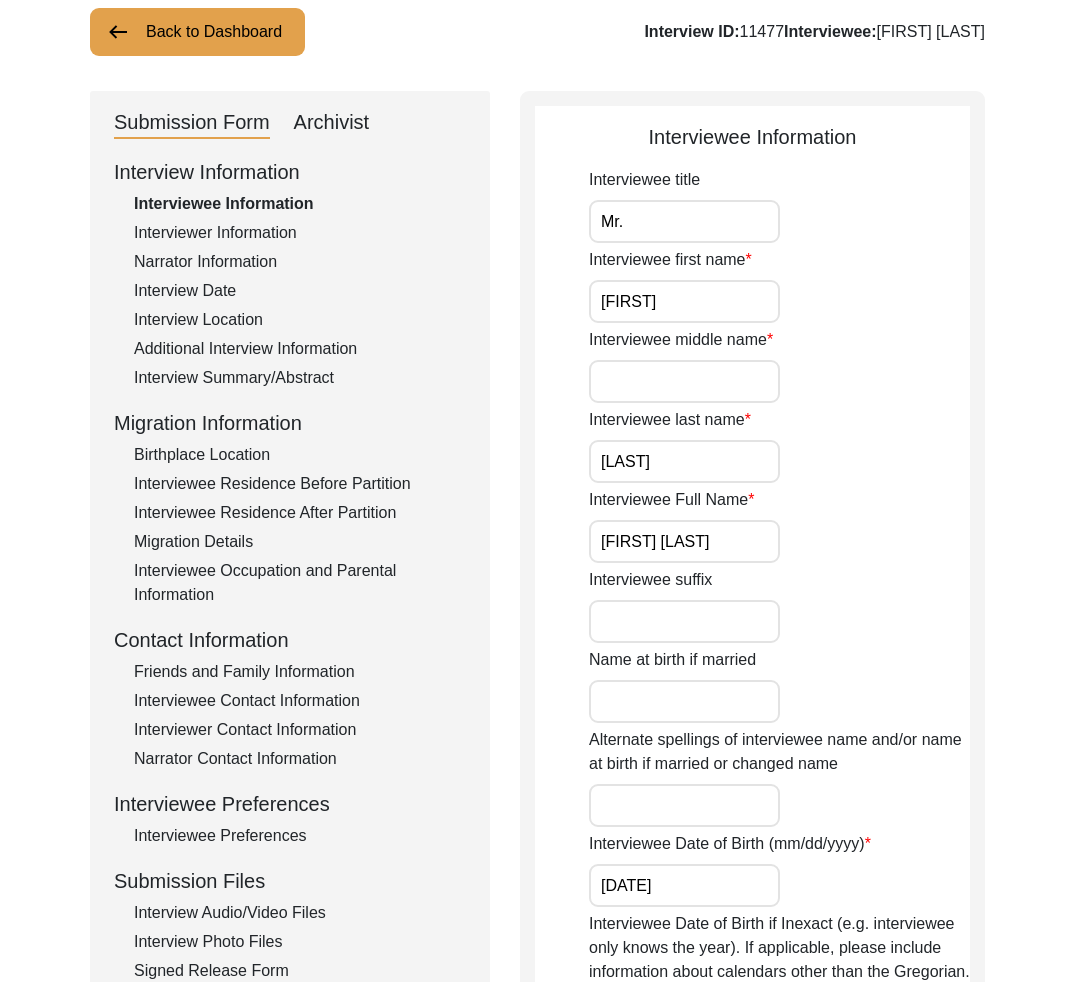 click on "Interview Audio/Video Files" at bounding box center [300, 913] 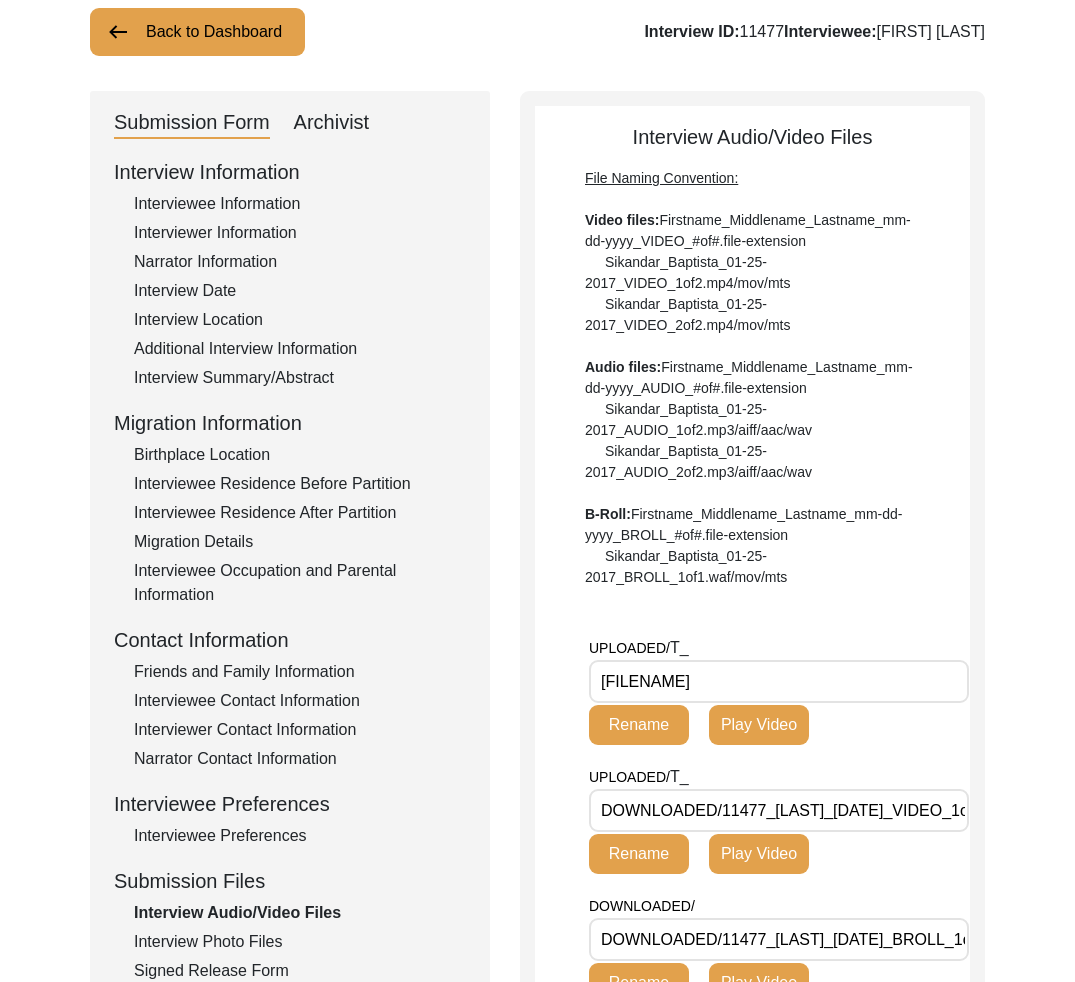 scroll, scrollTop: 0, scrollLeft: 23, axis: horizontal 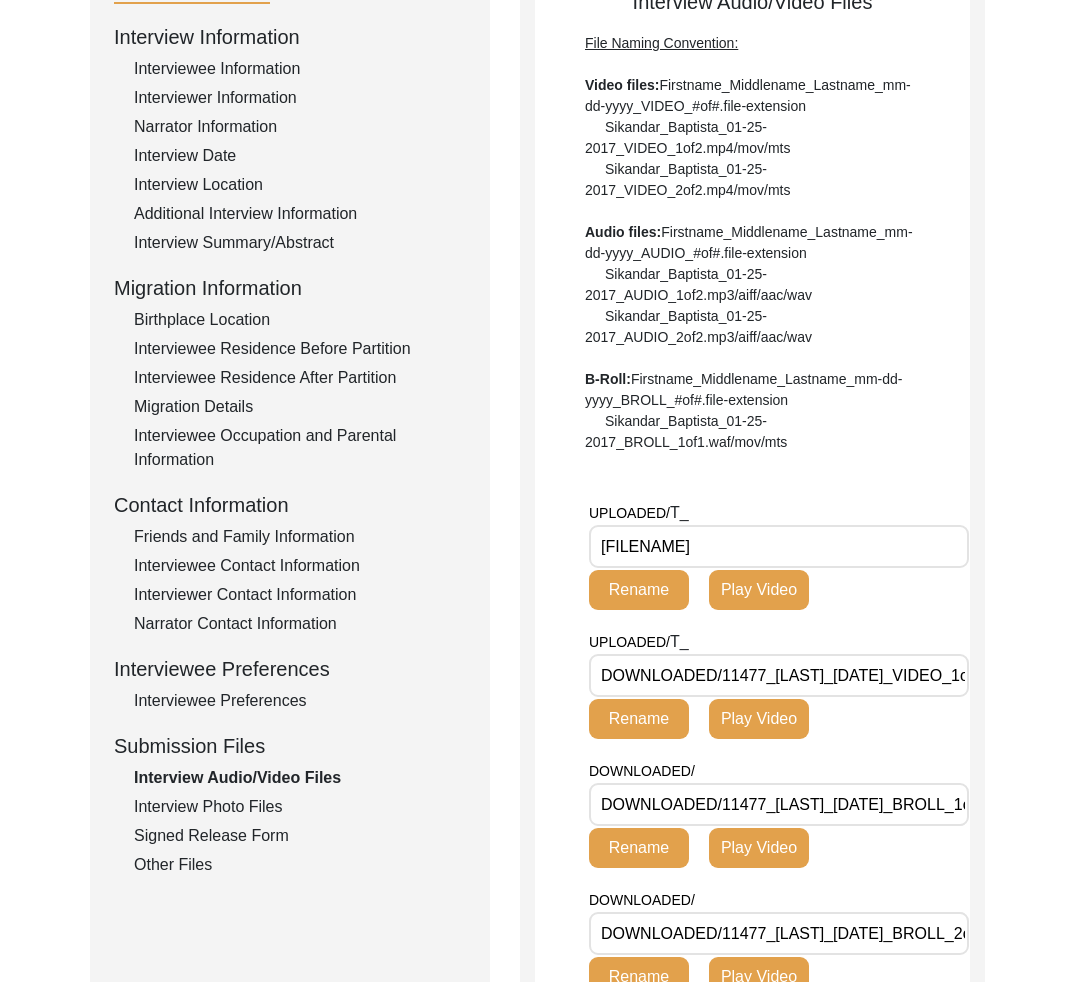 click on "[FILENAME]" at bounding box center (779, 546) 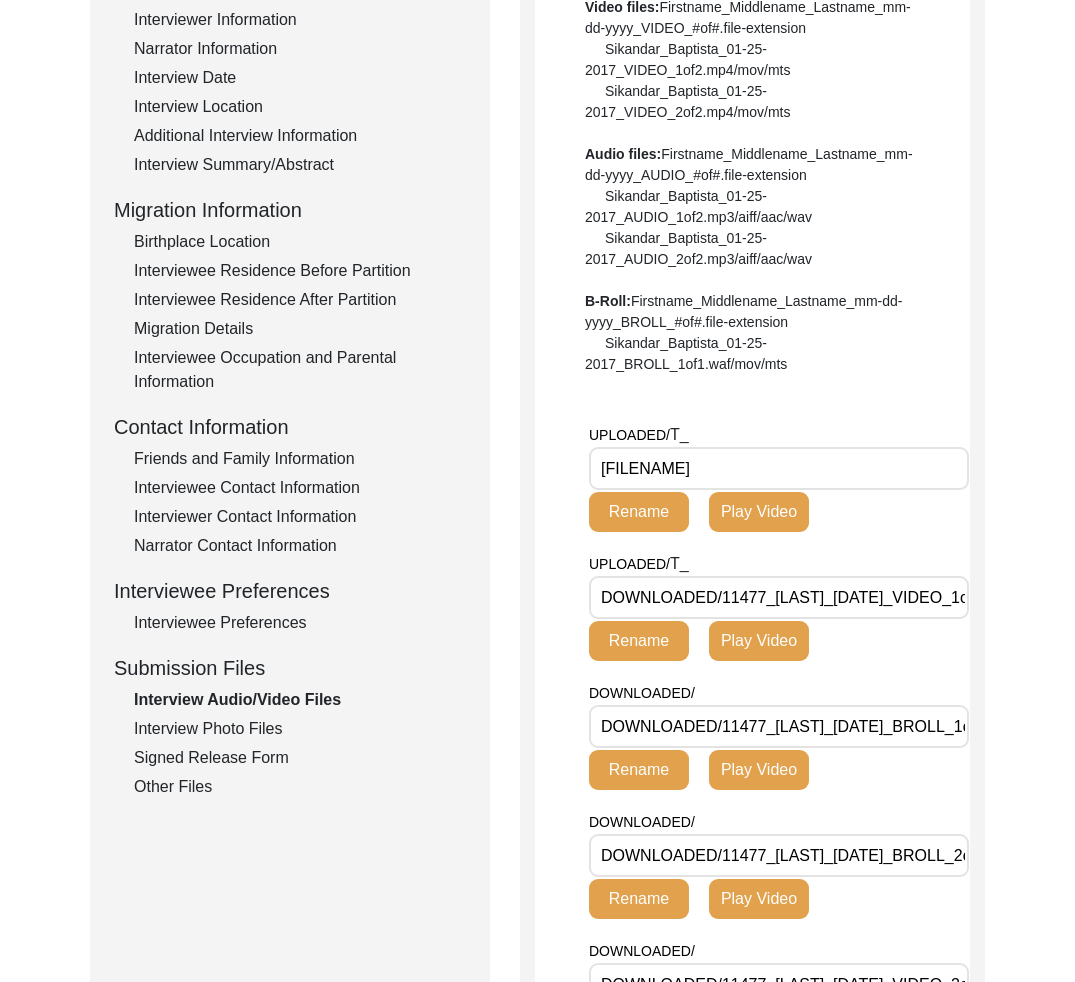 scroll, scrollTop: 380, scrollLeft: 0, axis: vertical 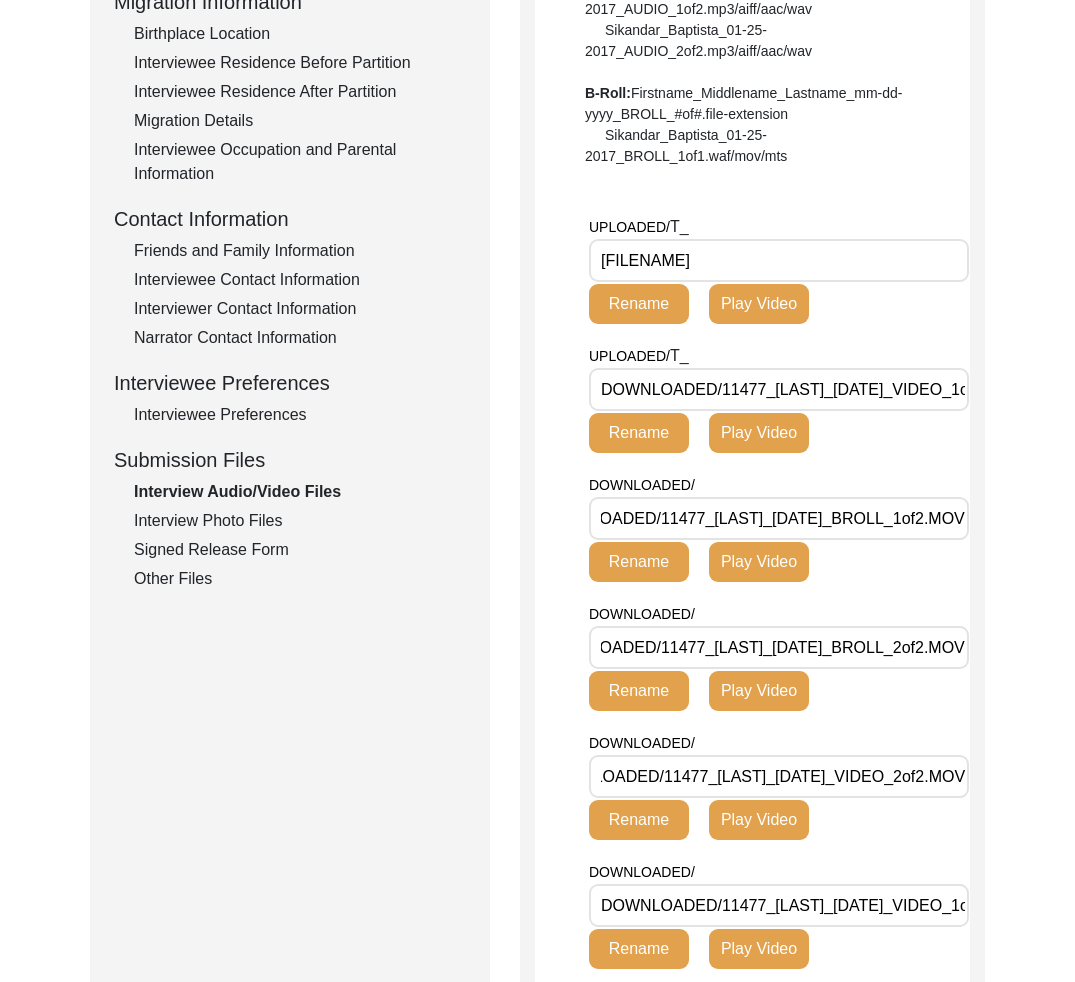 click on "DOWNLOADED/11477_[LAST]_[DATE]_VIDEO_2of2.MOV" at bounding box center [779, 776] 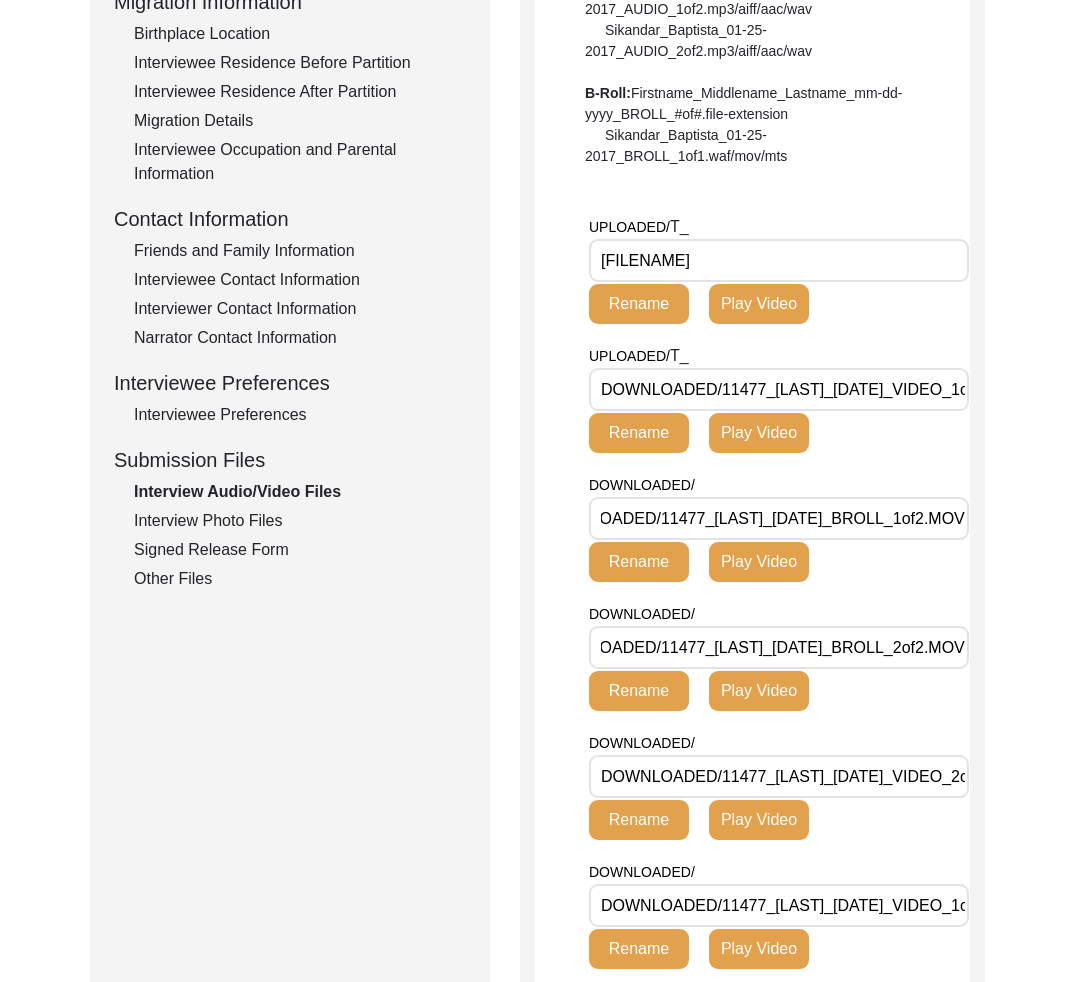 click on "DOWNLOADED/11477_[LAST]_[DATE]_VIDEO_1of2.MOV" at bounding box center (779, 905) 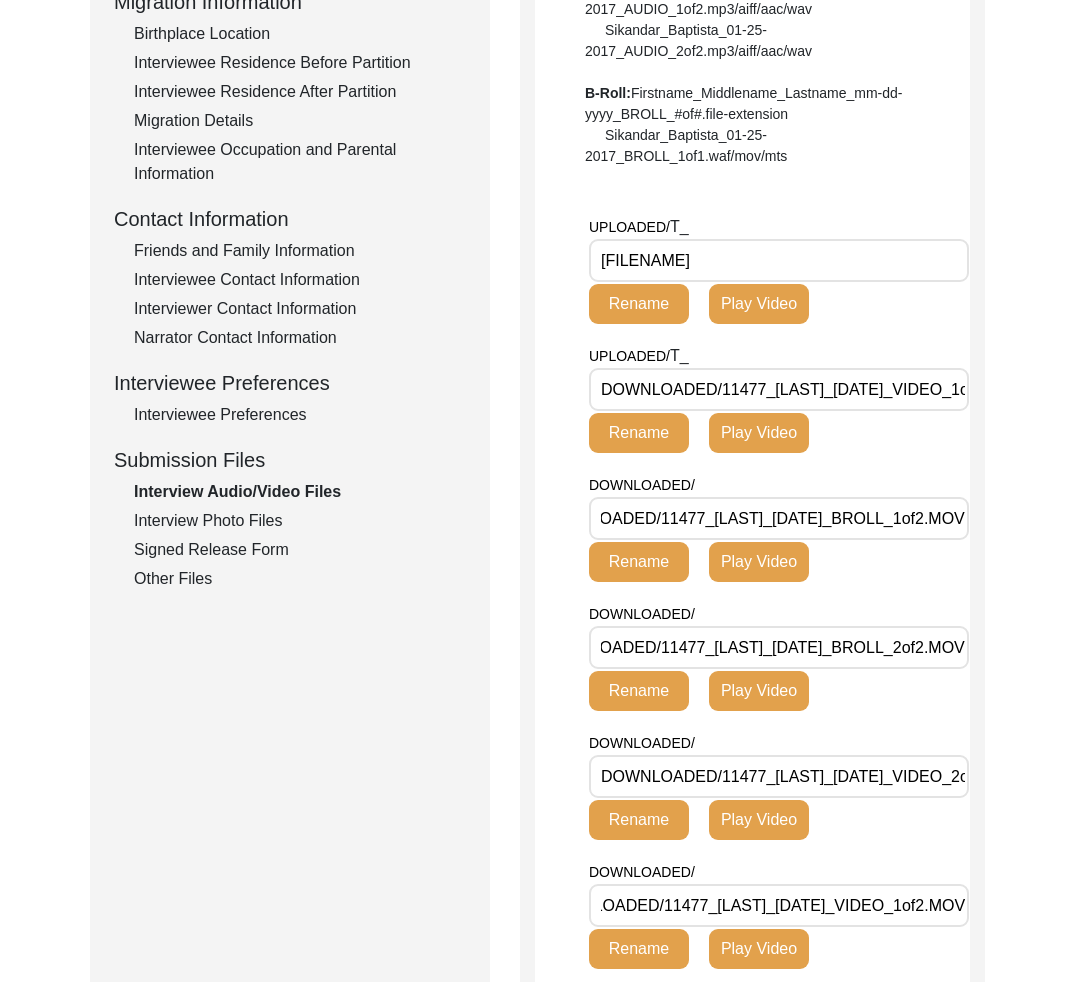 scroll, scrollTop: 0, scrollLeft: 0, axis: both 